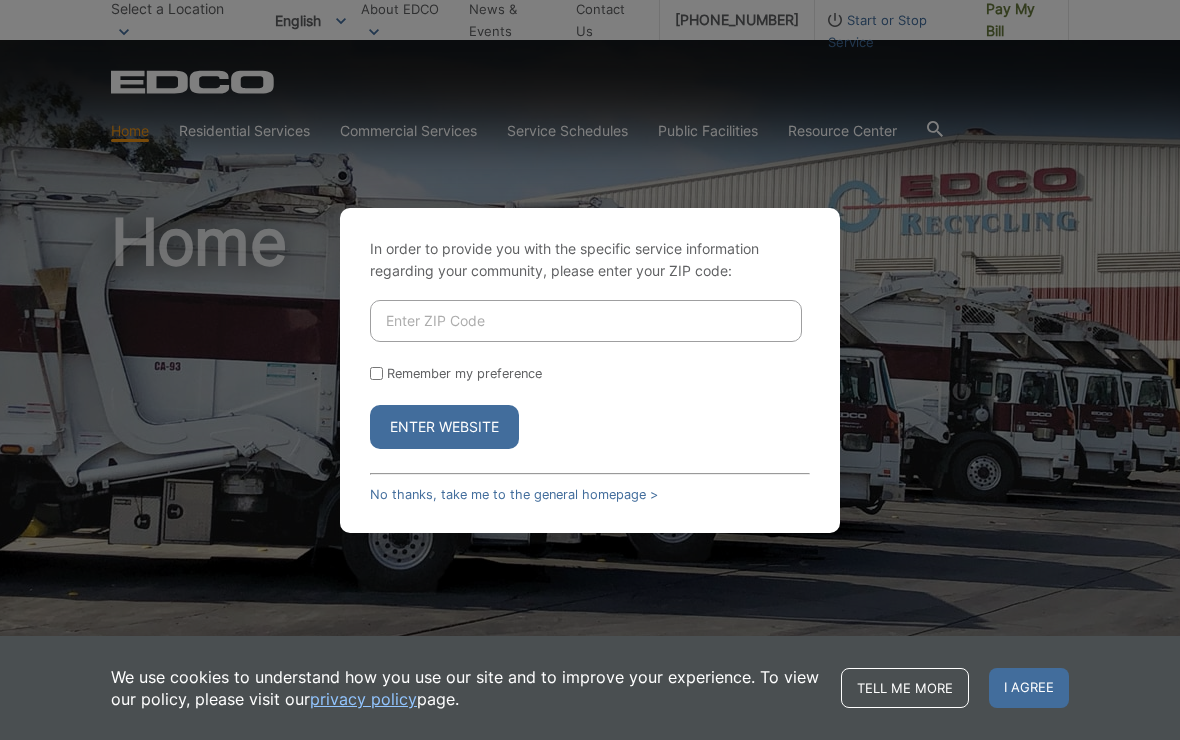 scroll, scrollTop: 0, scrollLeft: 0, axis: both 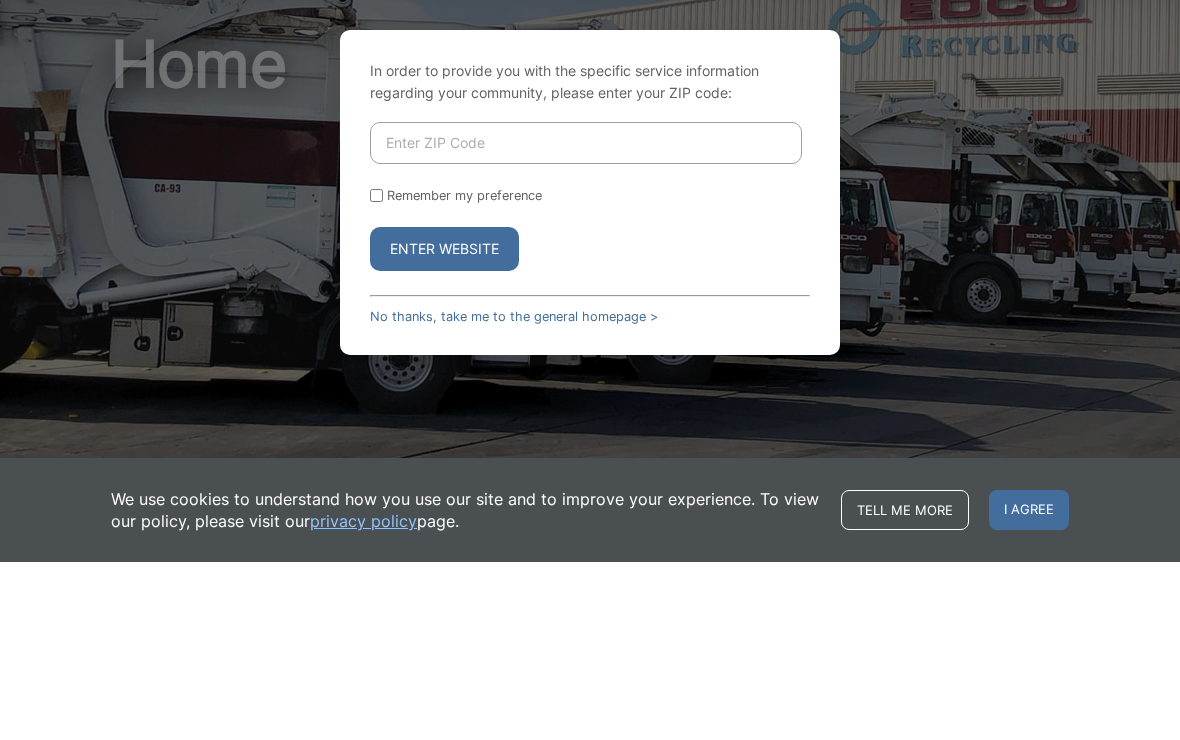 type on "92082" 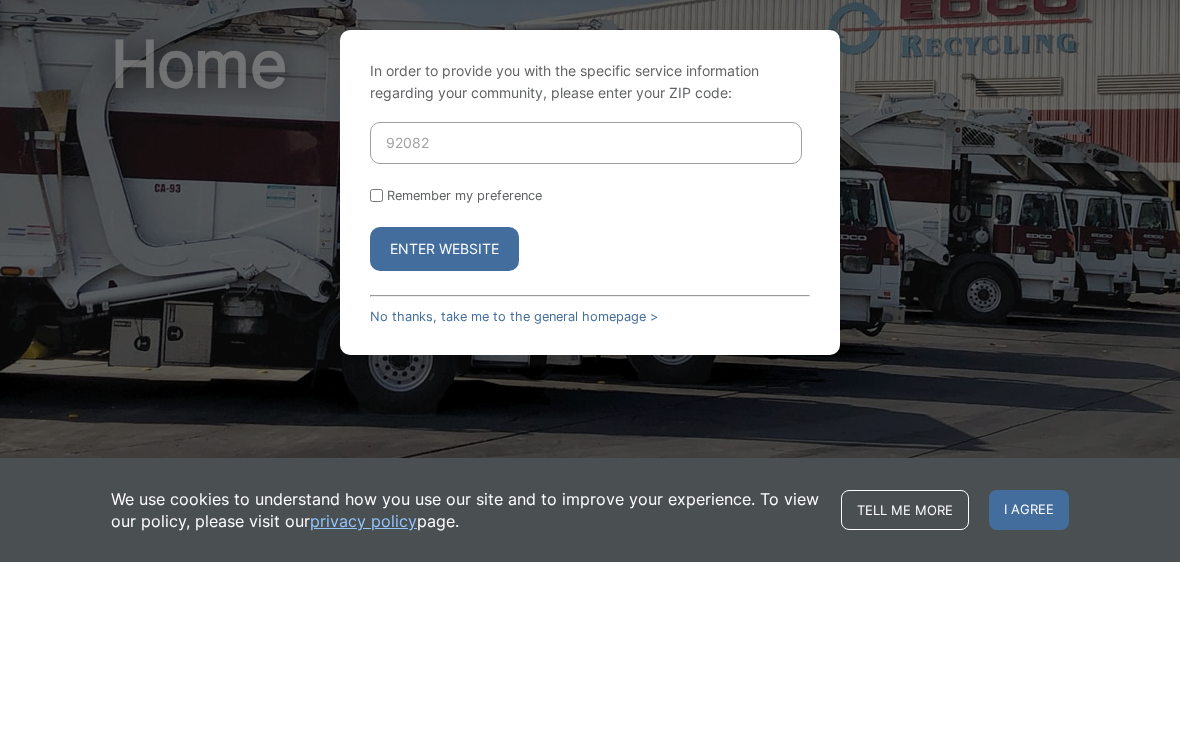 scroll, scrollTop: 178, scrollLeft: 0, axis: vertical 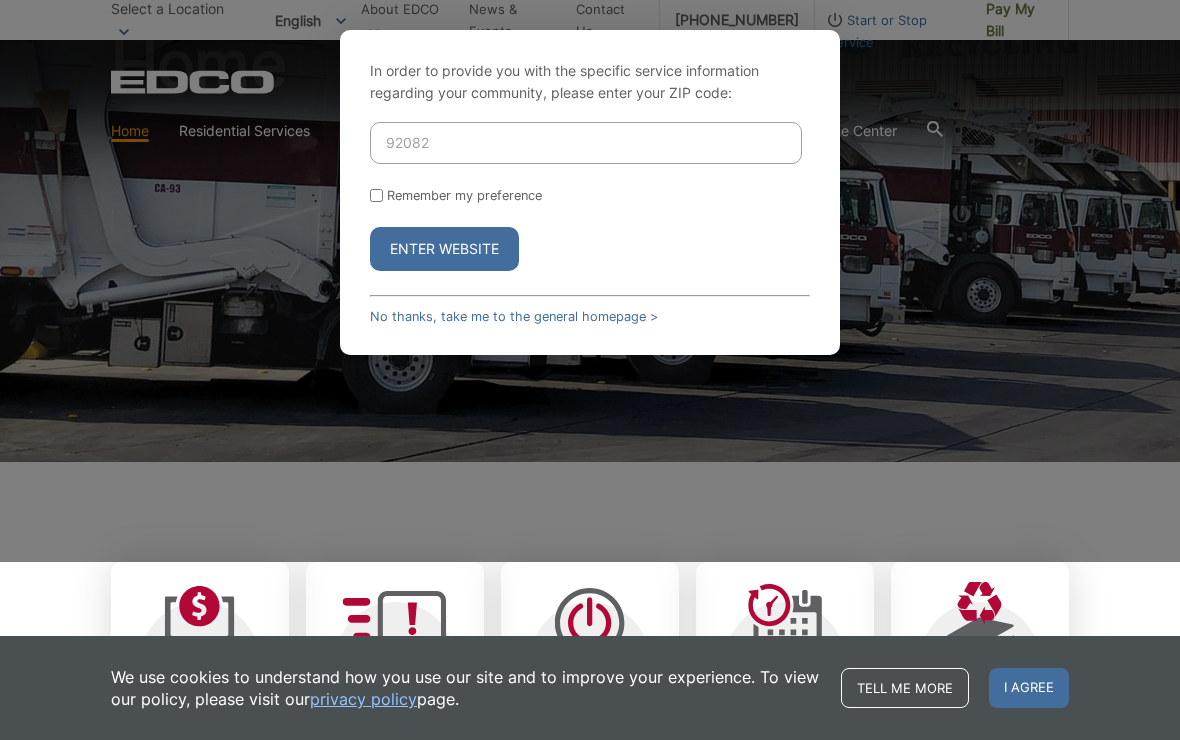 click on "Remember my preference" at bounding box center (376, 195) 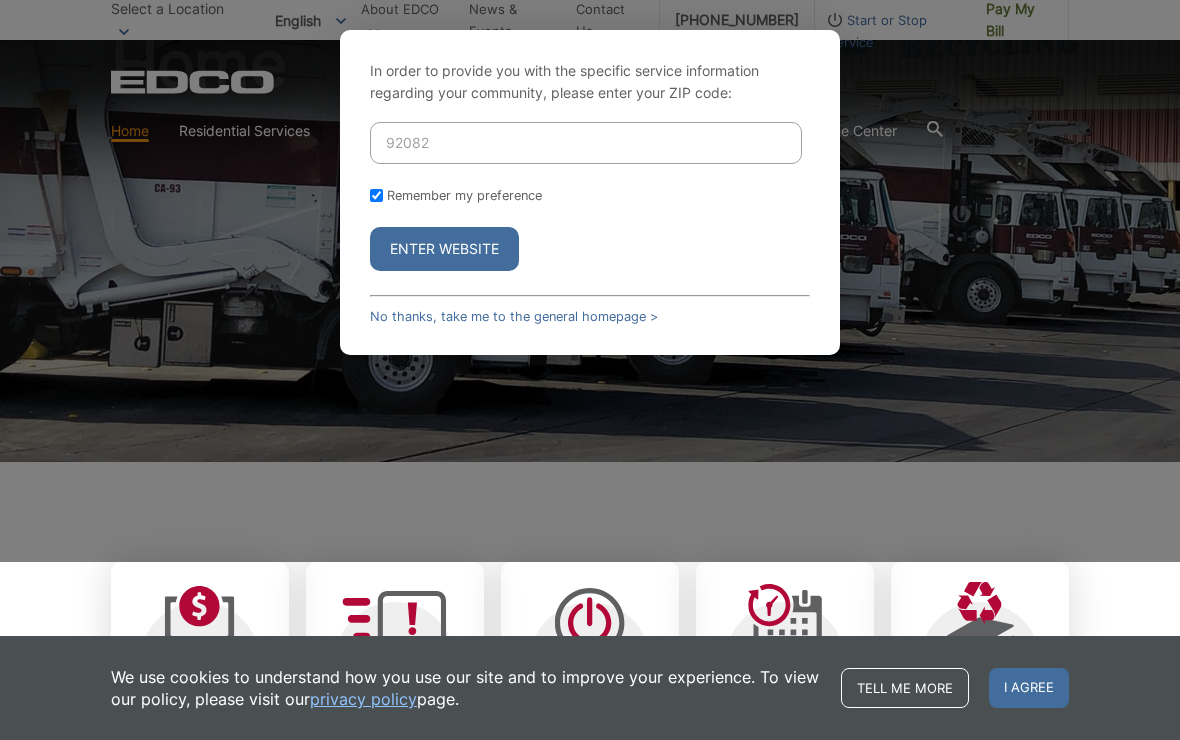 checkbox on "true" 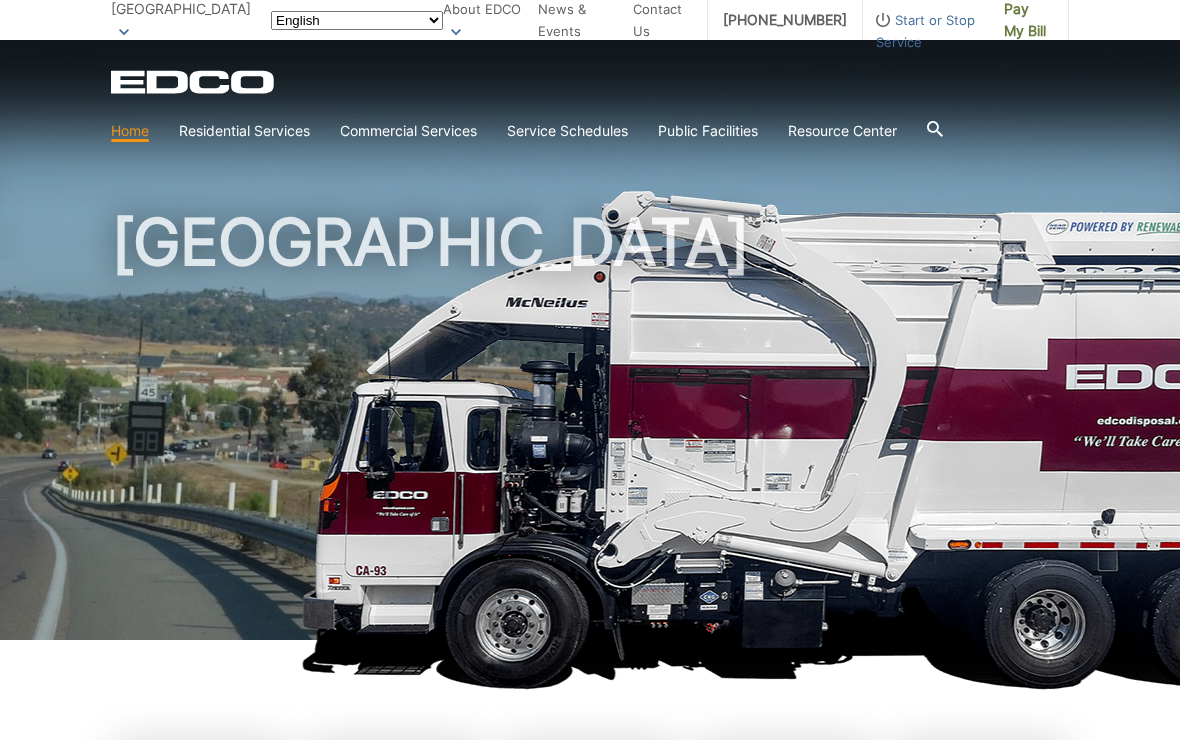 scroll, scrollTop: 0, scrollLeft: 0, axis: both 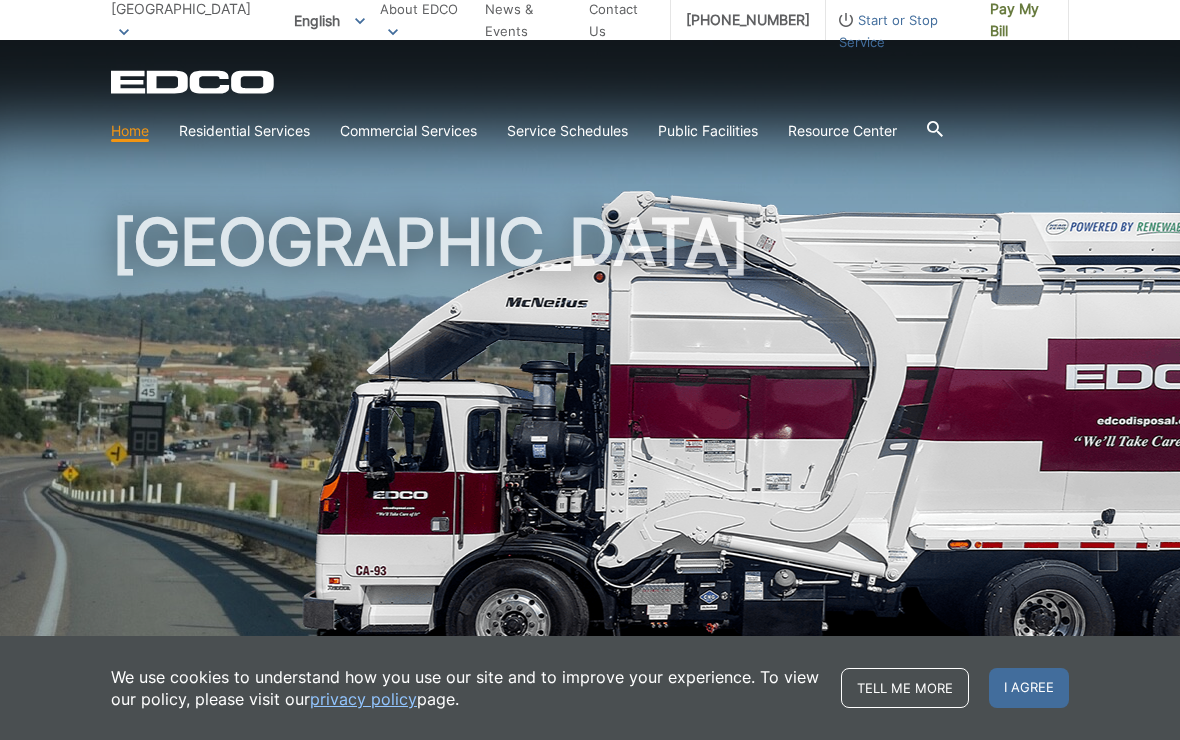 click on "[GEOGRAPHIC_DATA]" at bounding box center [590, 429] 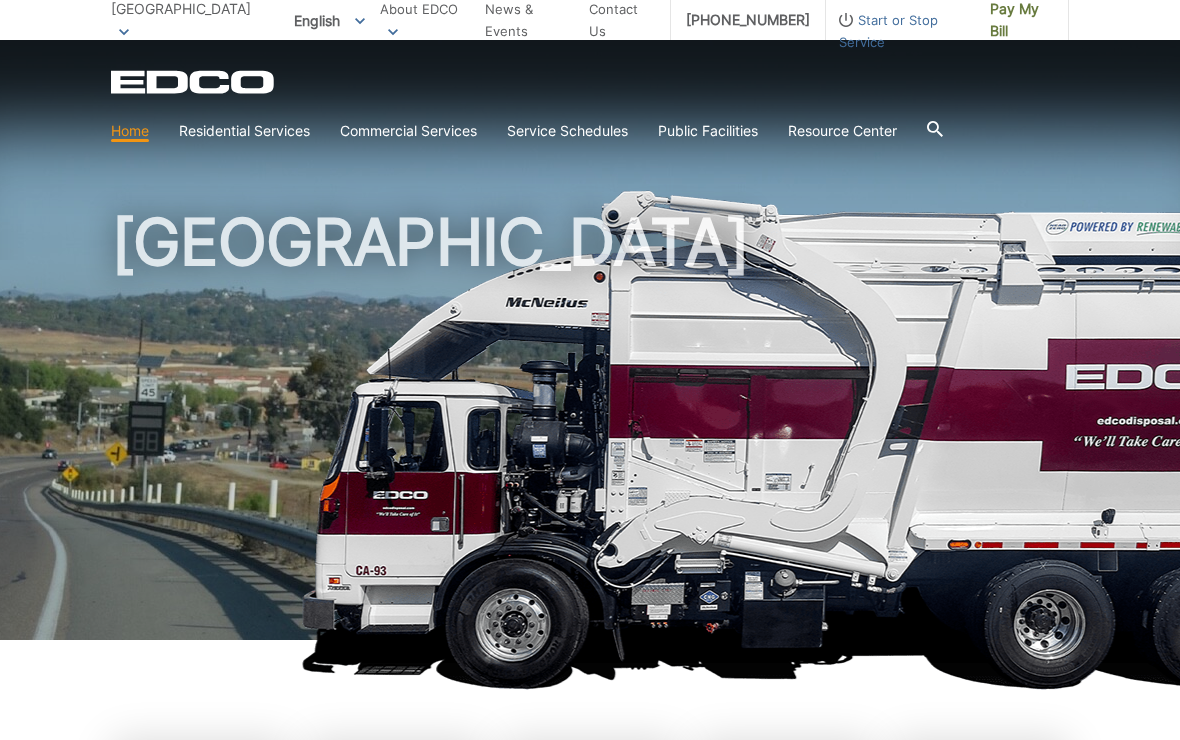 click on "Contact Us" at bounding box center (622, 20) 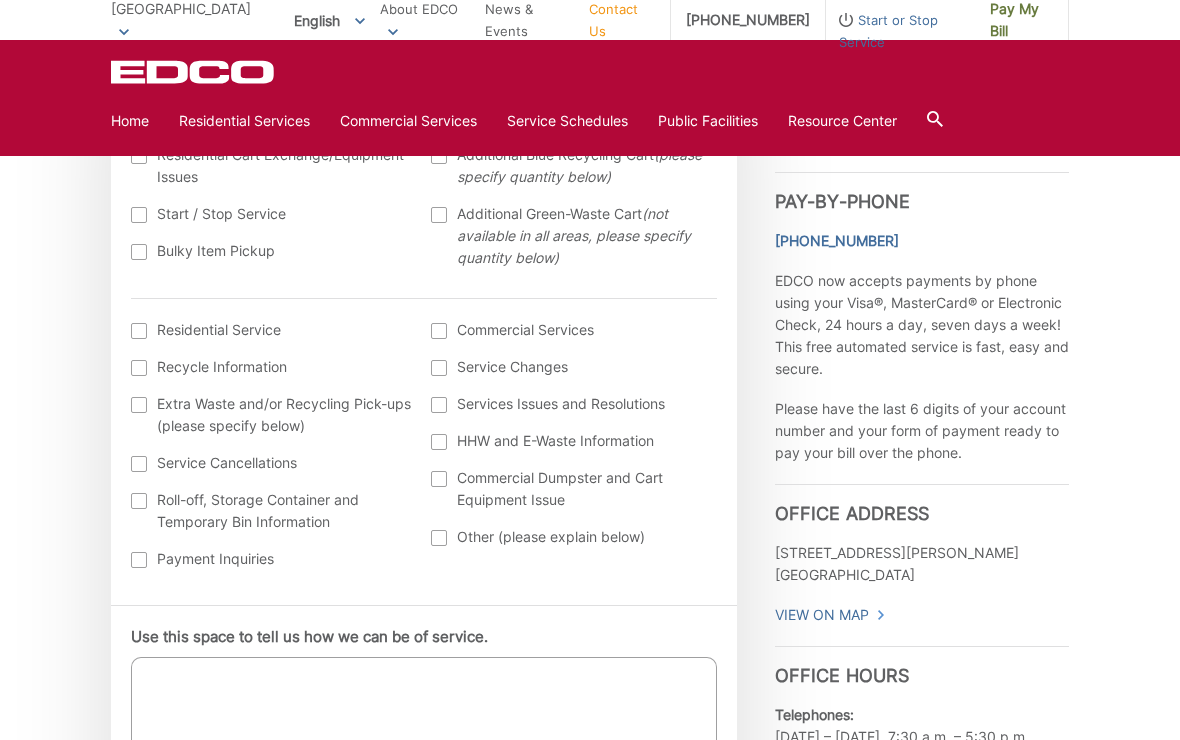 scroll, scrollTop: 676, scrollLeft: 0, axis: vertical 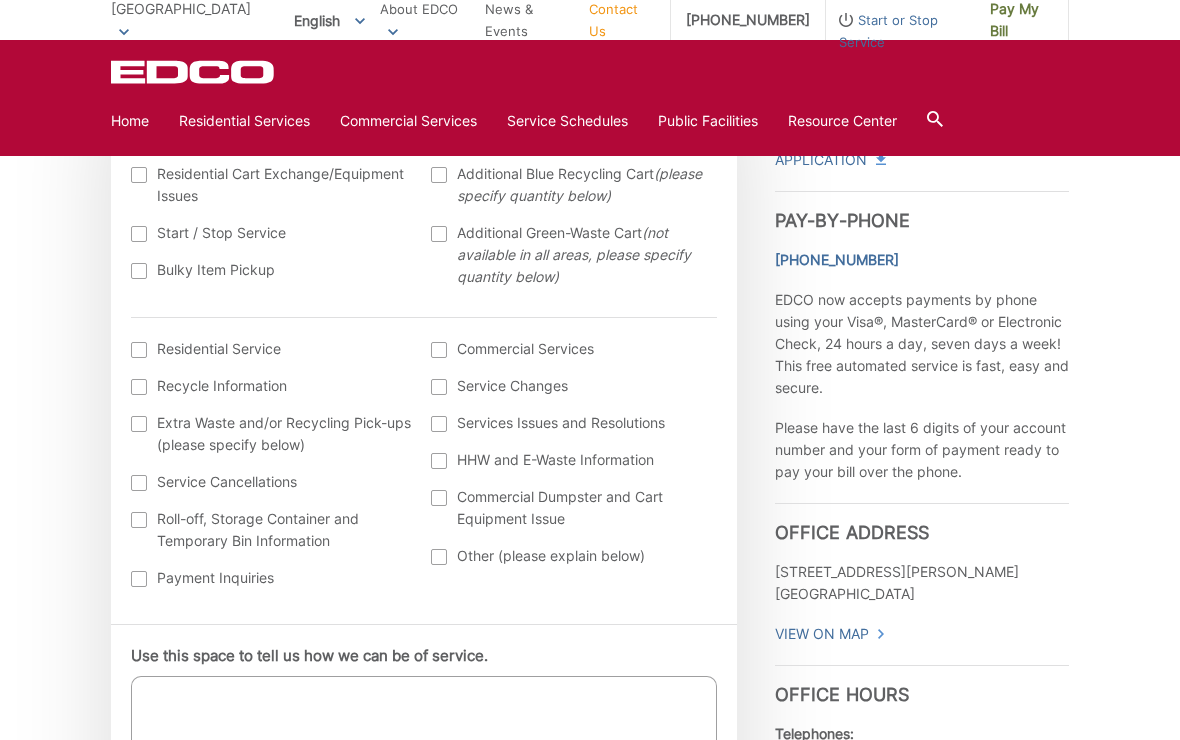 click on "Current Location Alpine Bonita Bonsall Borrego Springs Boulevard Buena Park Campo Coronado Corporate Del Mar Descanso Dulzura City of El Cajon El Cajon County El Segundo Encinitas Escondido Escondido County Fallbrook Guatay Imperial Beach Jacumba Jamul Julian La Mesa City La Mesa County La Mirada La Palma Lakeside Lakewood Lemon Grove Lincoln Acres Long Beach National City Pala Pauma Valley Pine Valley Potrero Poway Rainbow Ramona Rancho Palos Verdes Rancho Santa Fe San Diego San Marcos San Marcos County Signal Hill Solana Beach Spring Valley Tecate Torrance UCSD Valley Center City of Vista Vista County I am interested in:
Residential Cart Exchange/Equipment Issues
Start / Stop Service
Bulky Item Pickup
Additional Blue Recycling Cart  (please specify quantity below)
Additional Green-Waste Cart  (not available in all areas, please specify quantity below)
*" at bounding box center [424, 361] 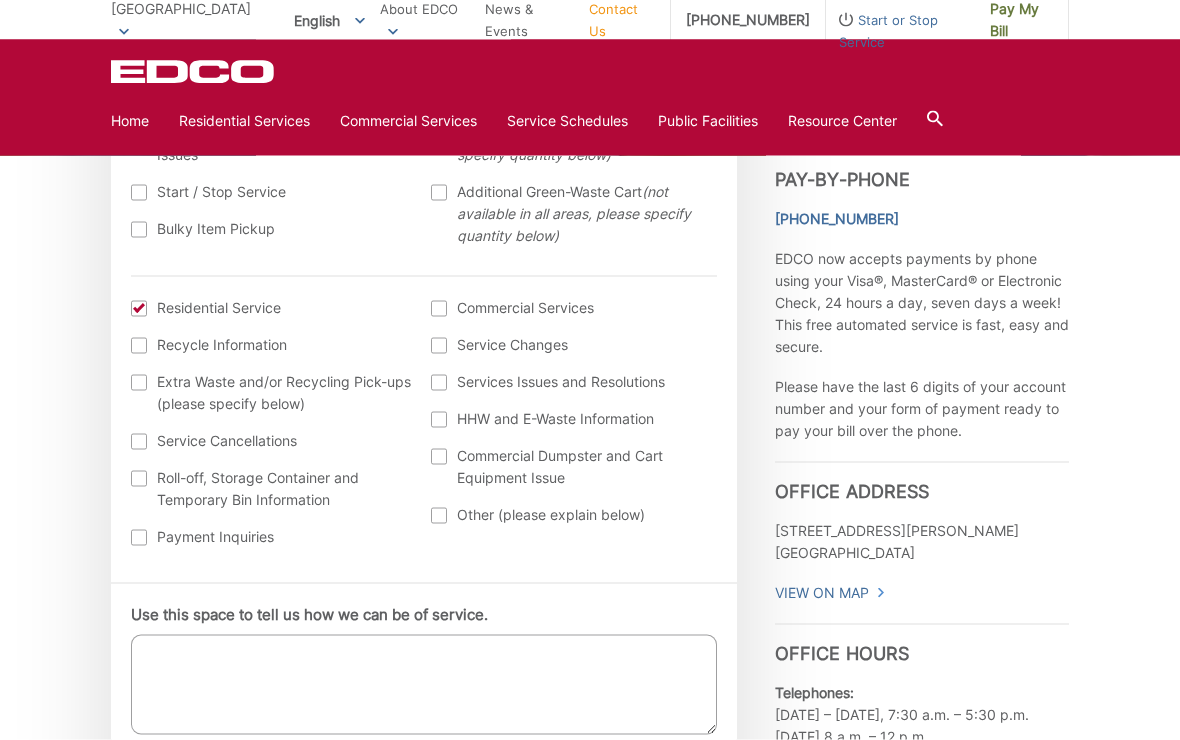 scroll, scrollTop: 717, scrollLeft: 0, axis: vertical 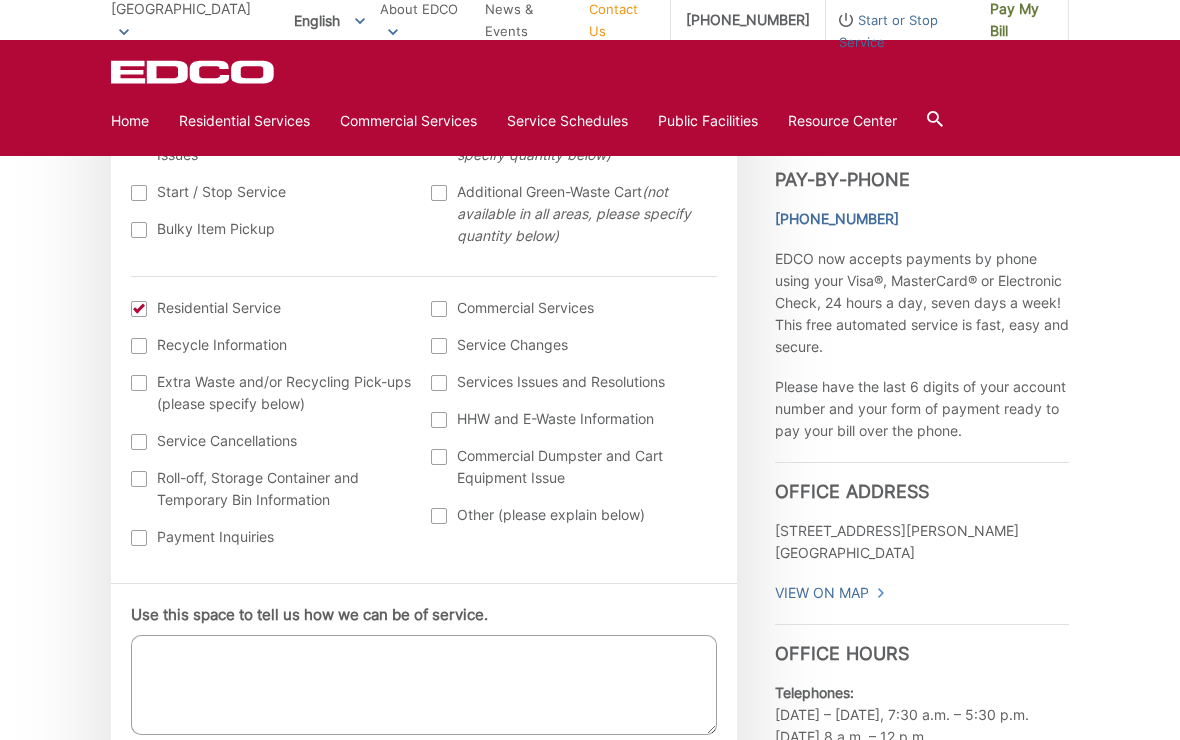 click at bounding box center [439, 516] 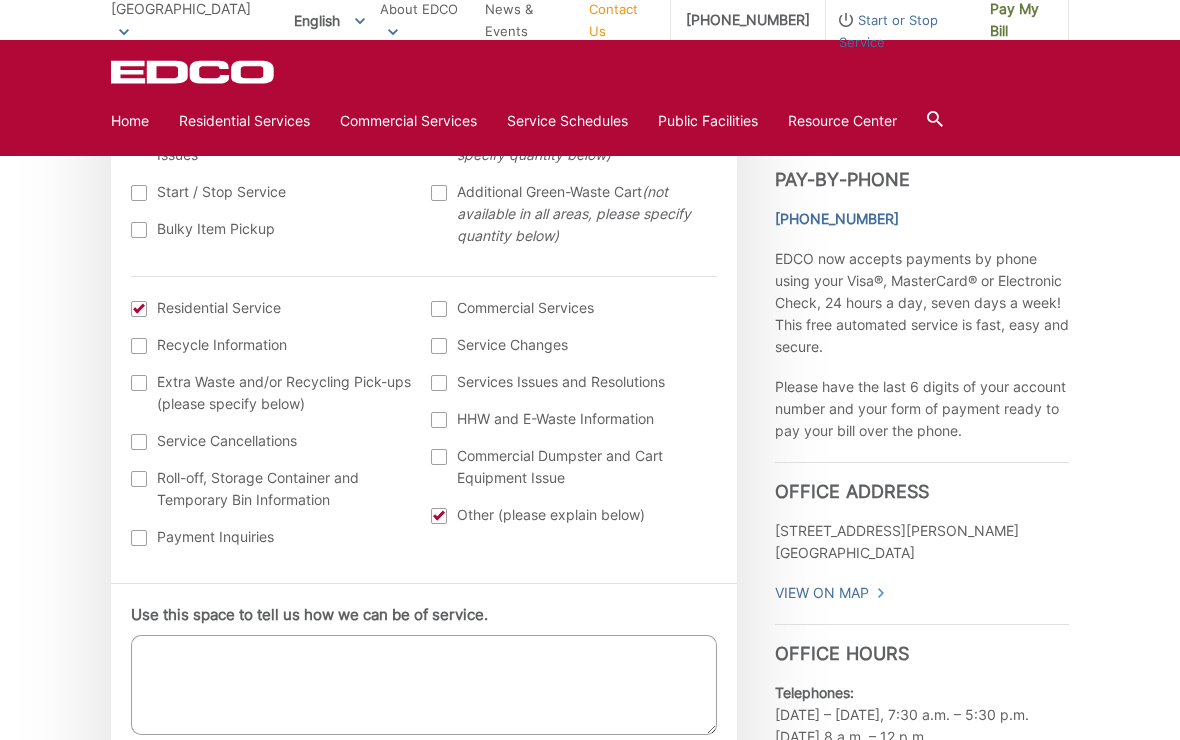 click at bounding box center [439, 516] 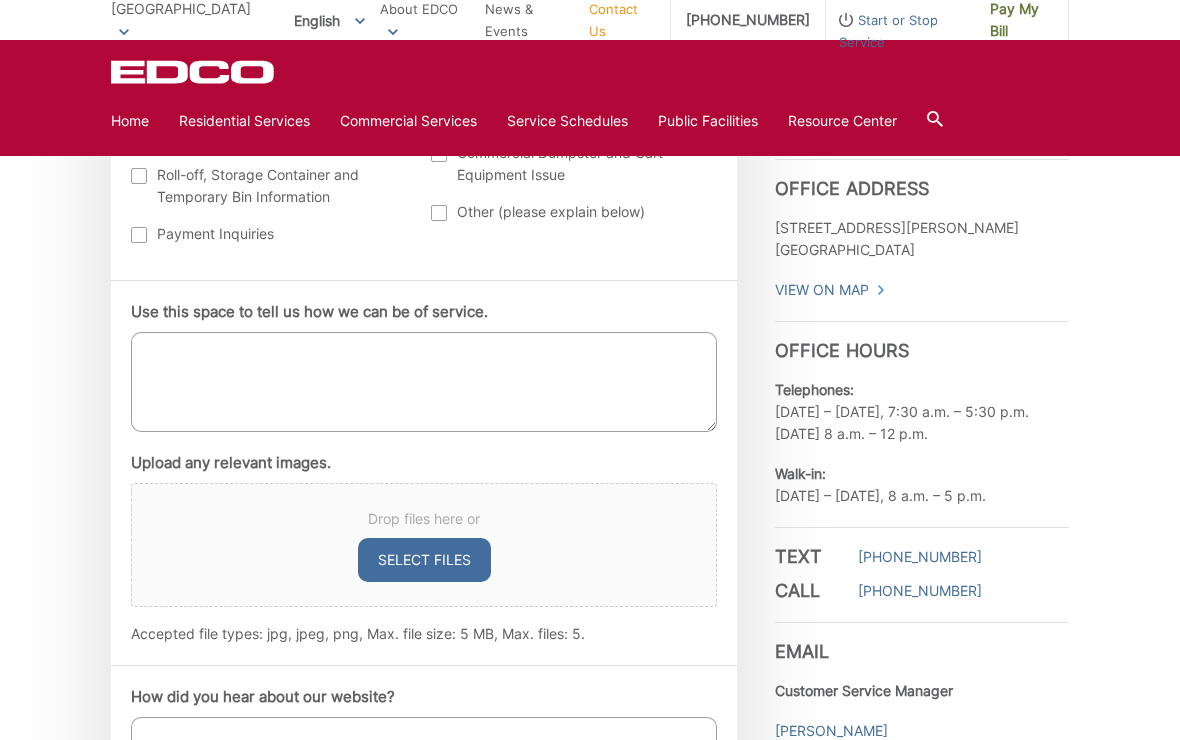 scroll, scrollTop: 1026, scrollLeft: 0, axis: vertical 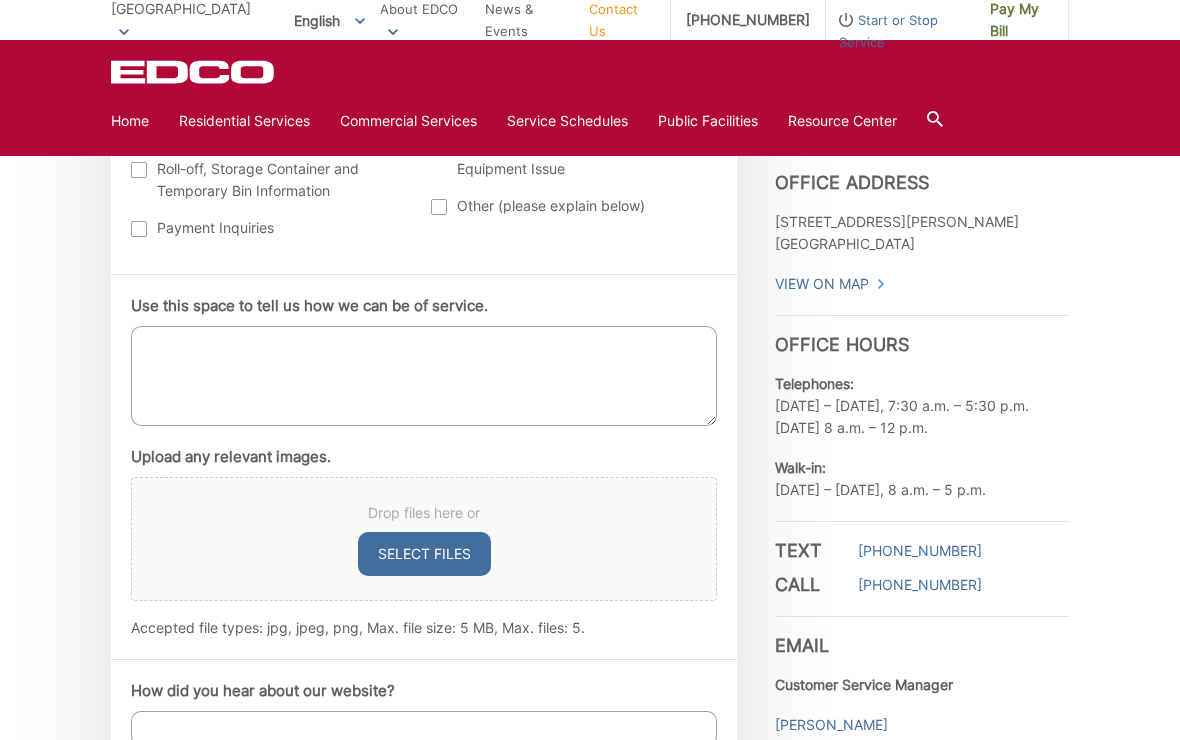 click on "Use this space to tell us how we can be of service." at bounding box center (424, 376) 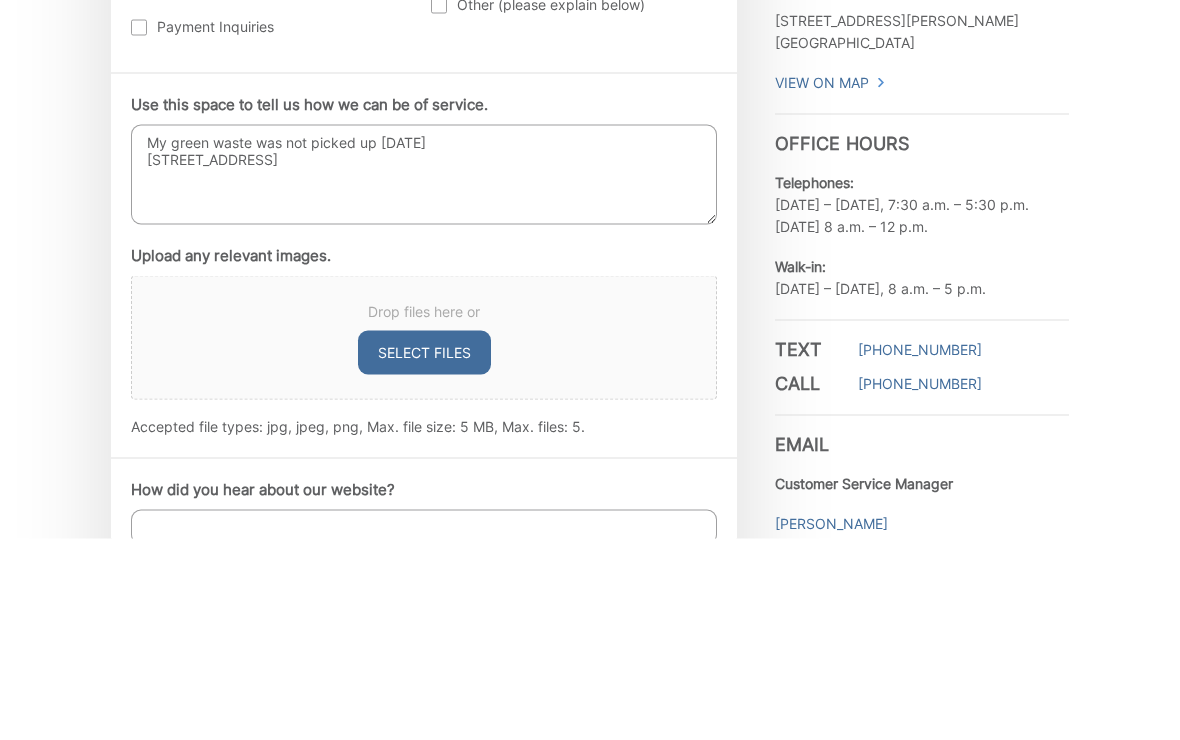 scroll, scrollTop: 1228, scrollLeft: 0, axis: vertical 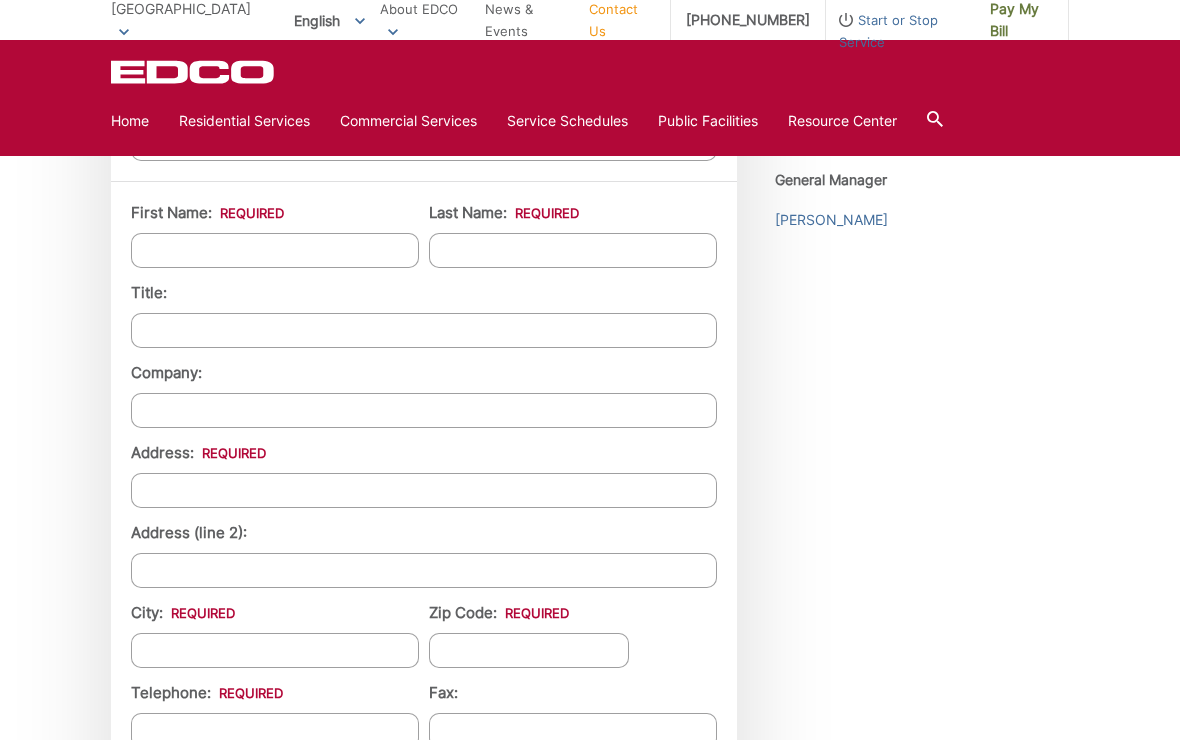 type on "My green waste was not picked up today
27302 Rowel Court, Valley Center" 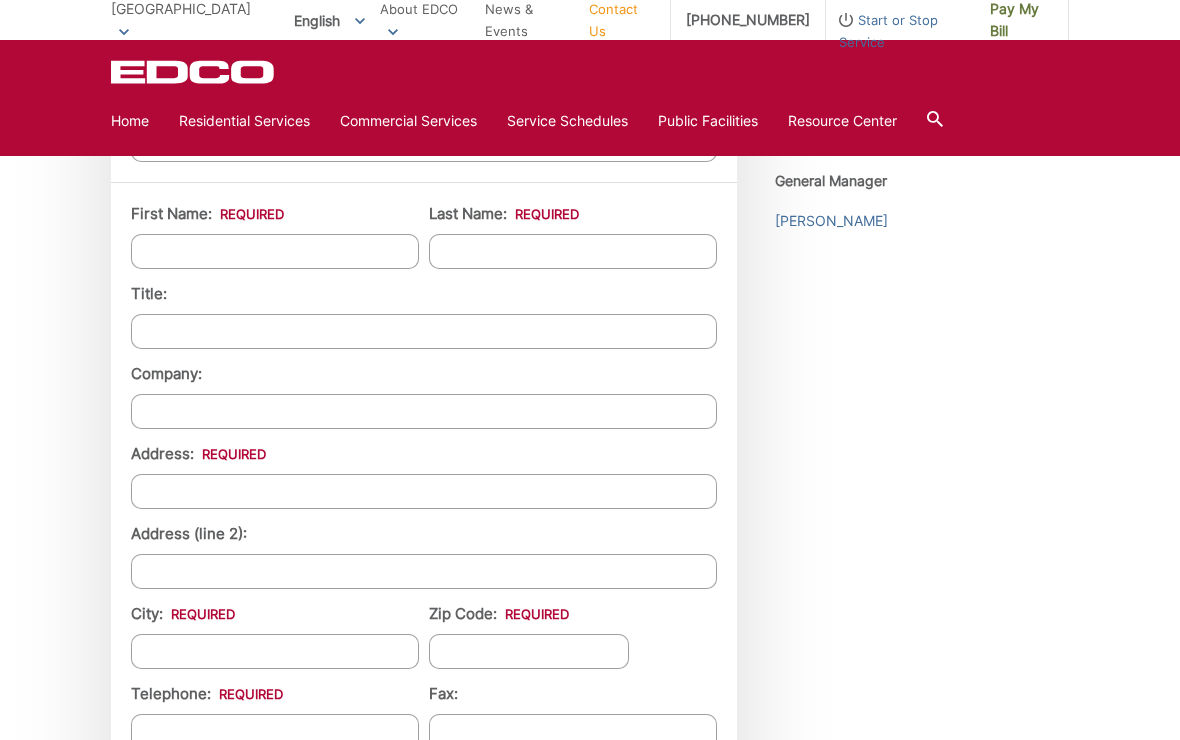 type on "Elliott" 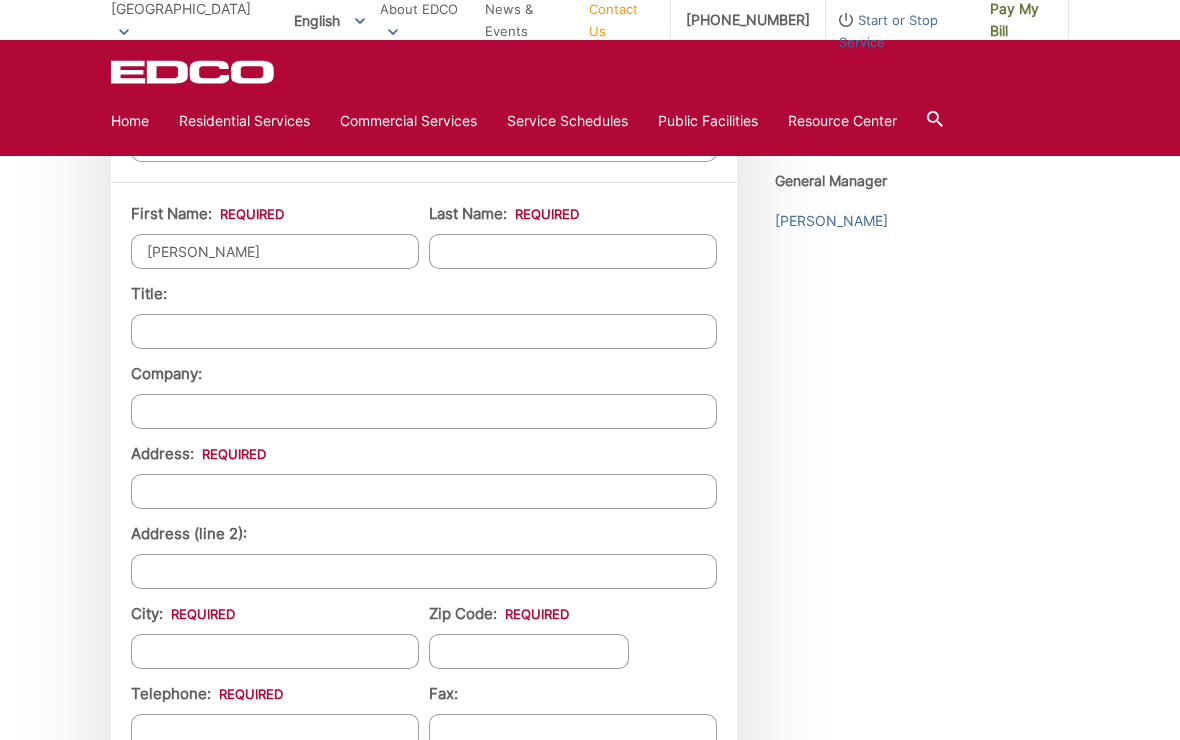 type on "Shaffer" 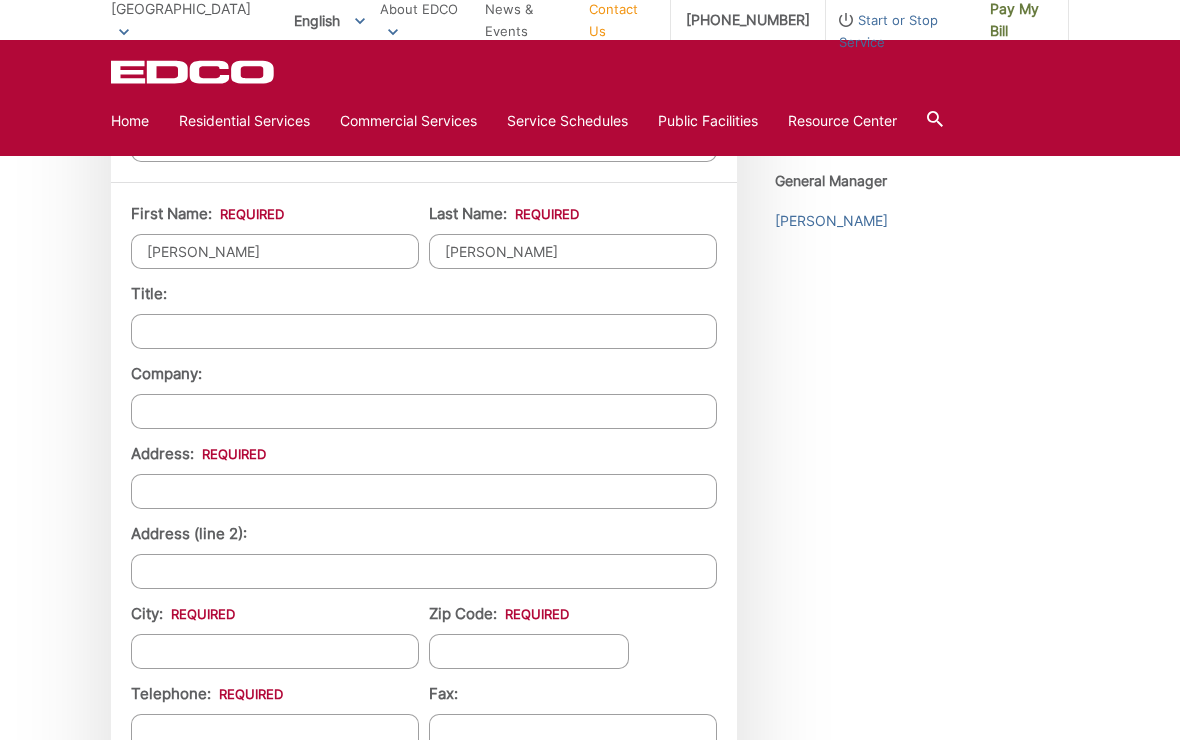 scroll, scrollTop: 1611, scrollLeft: 0, axis: vertical 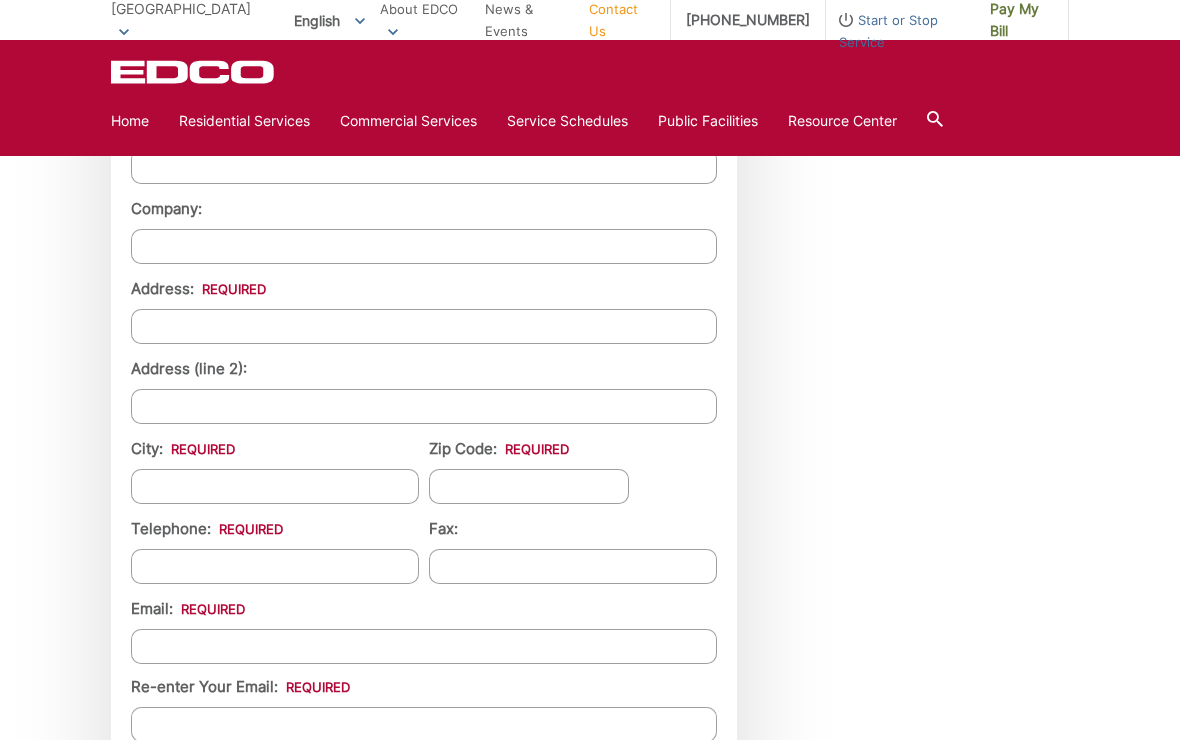 click on "Address: *" at bounding box center [424, 326] 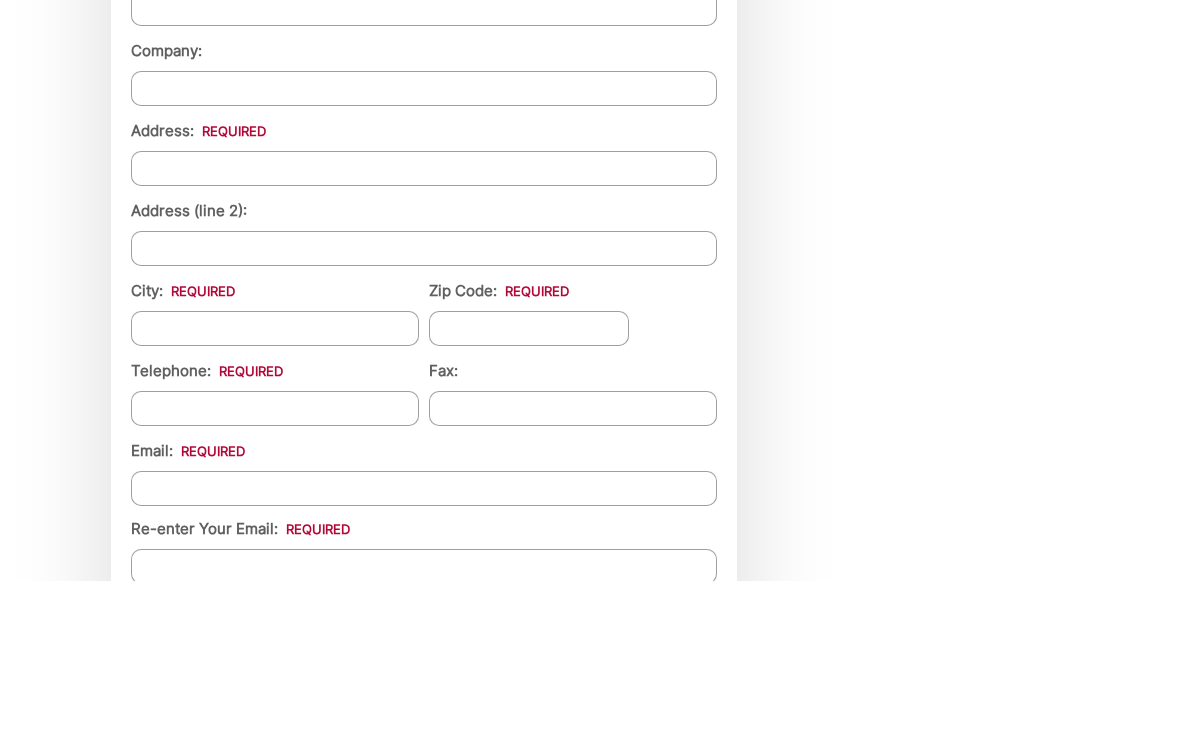 type on "27302 Rowel Ct" 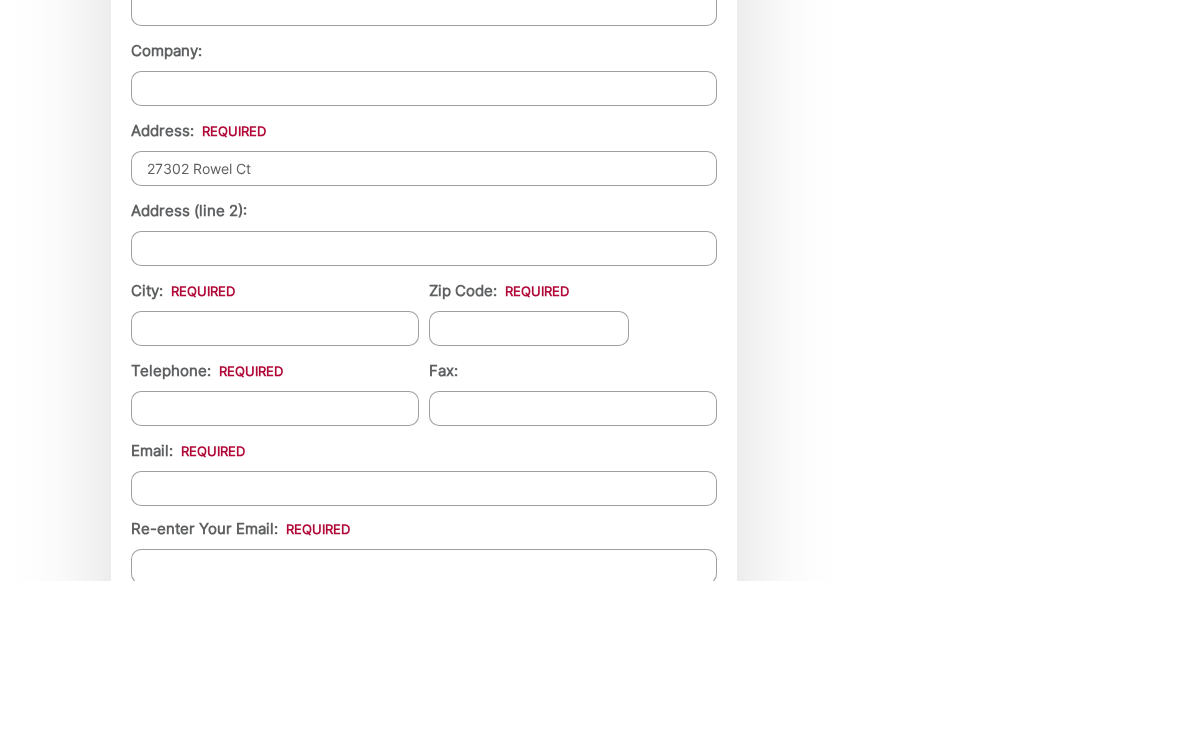type on "[GEOGRAPHIC_DATA]" 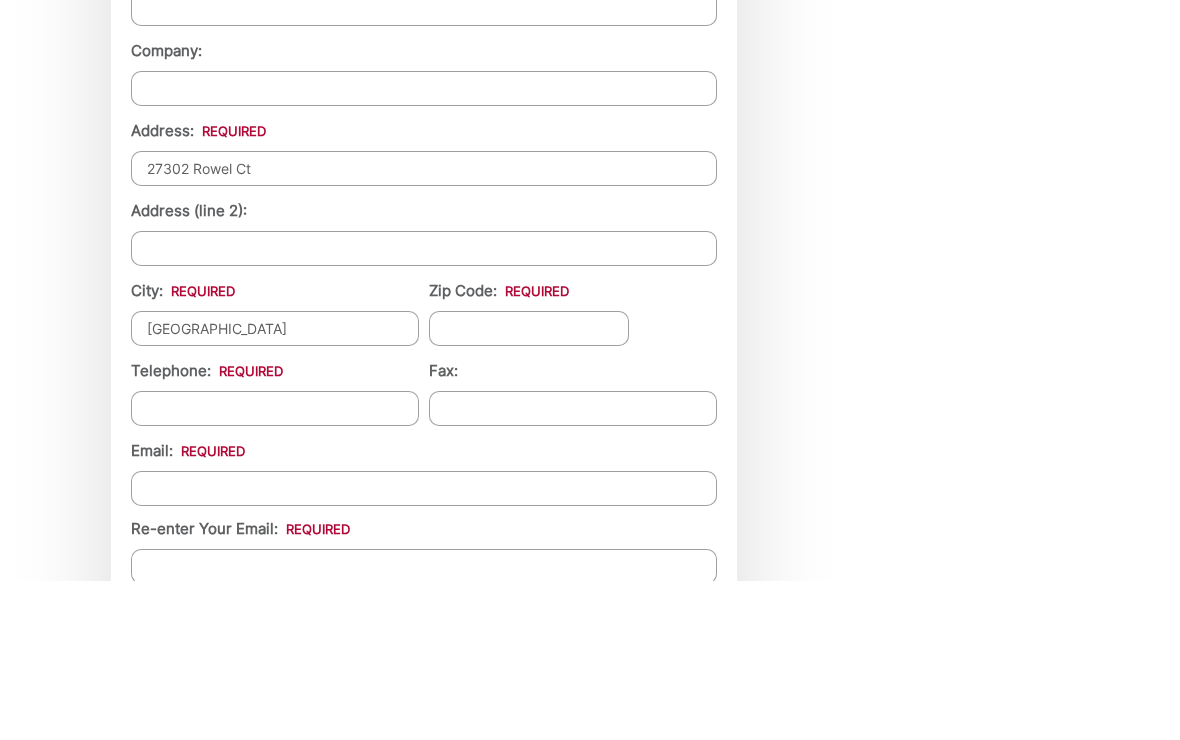 type on "92082" 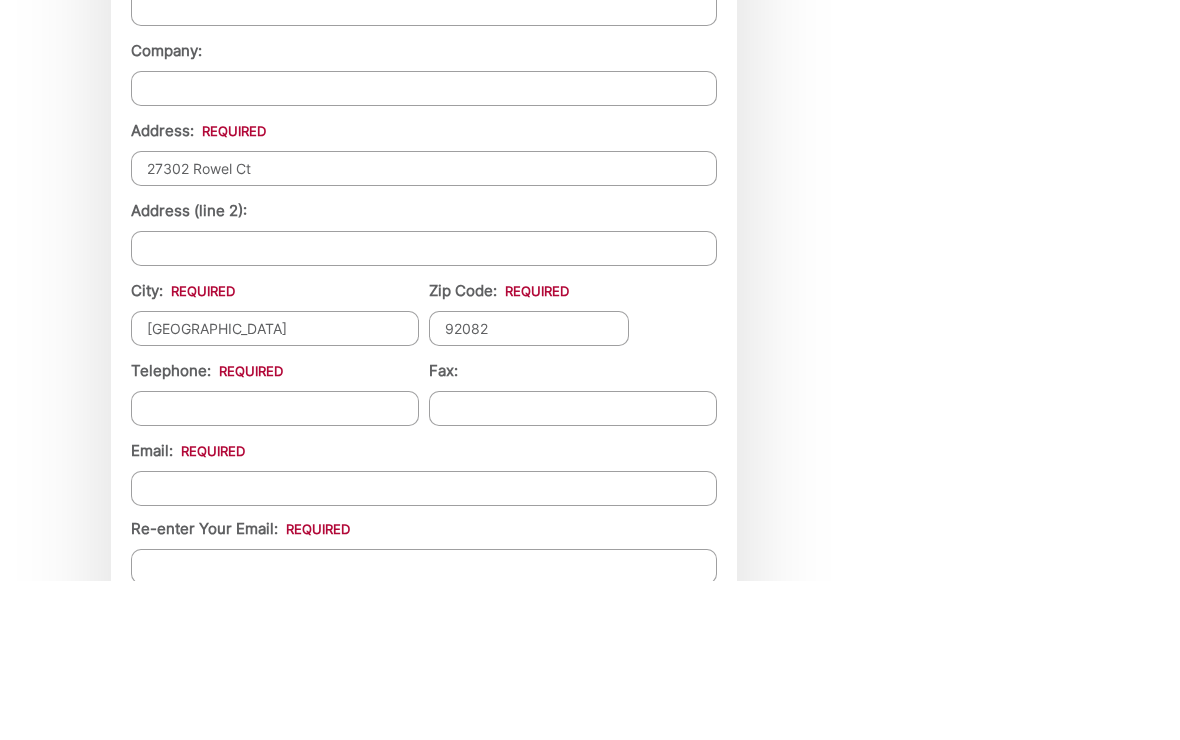 type on "(___) ___-____" 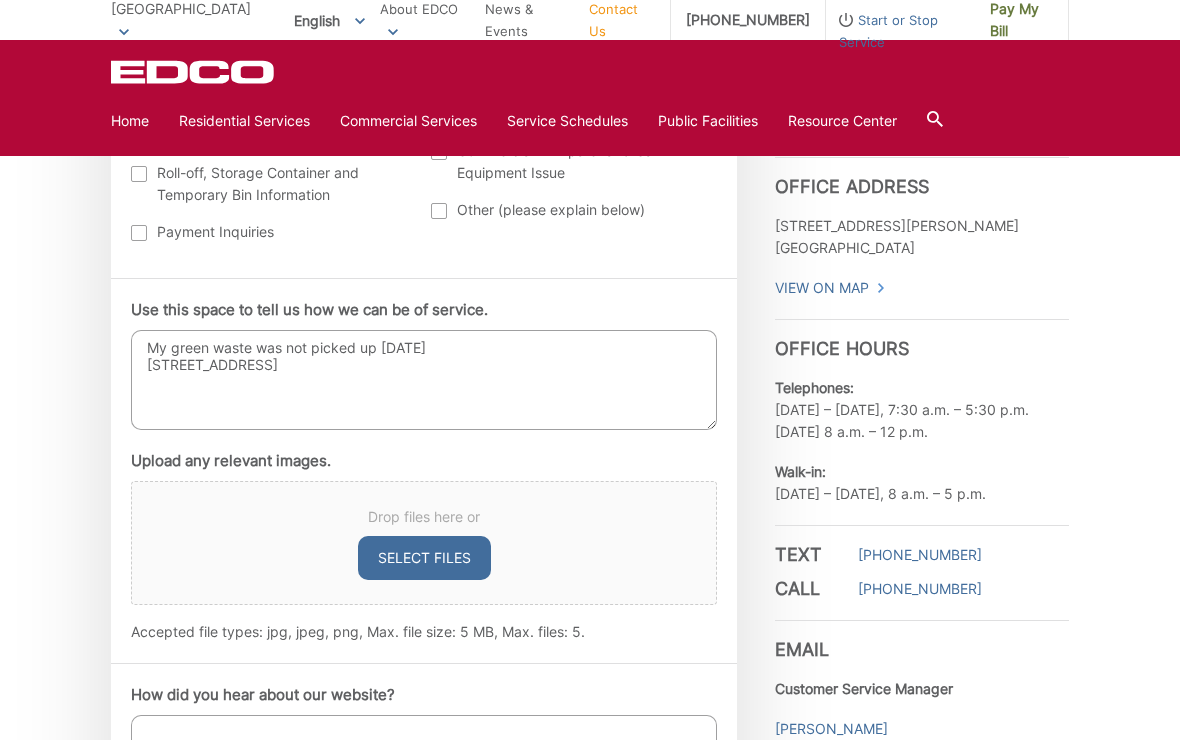 scroll, scrollTop: 1018, scrollLeft: 0, axis: vertical 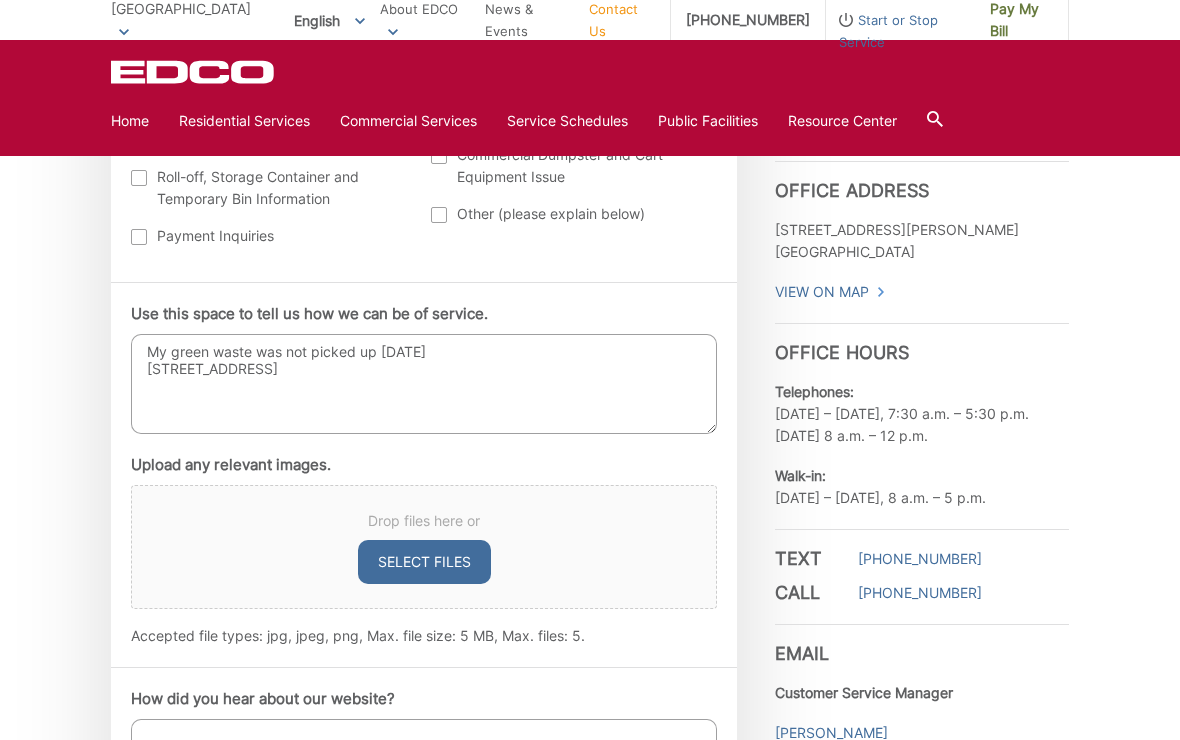 click on "My green waste was not picked up today
27302 Rowel Court, Valley Center" at bounding box center (424, 384) 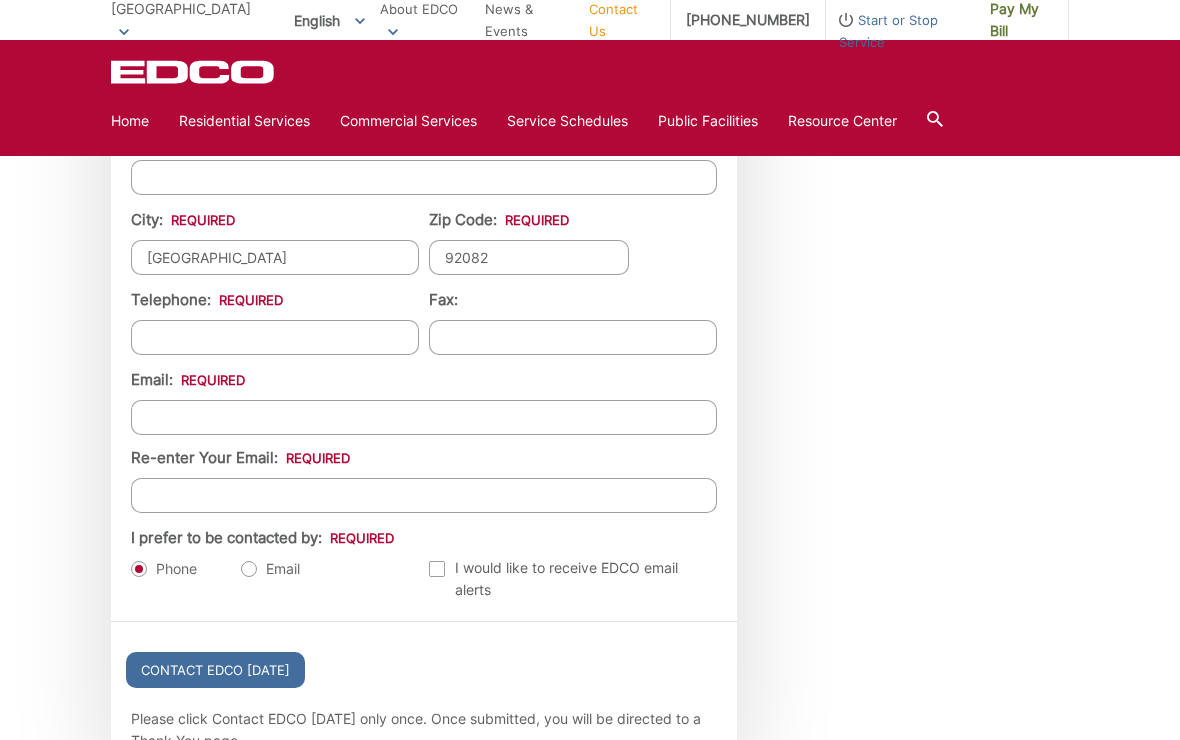 scroll, scrollTop: 2017, scrollLeft: 0, axis: vertical 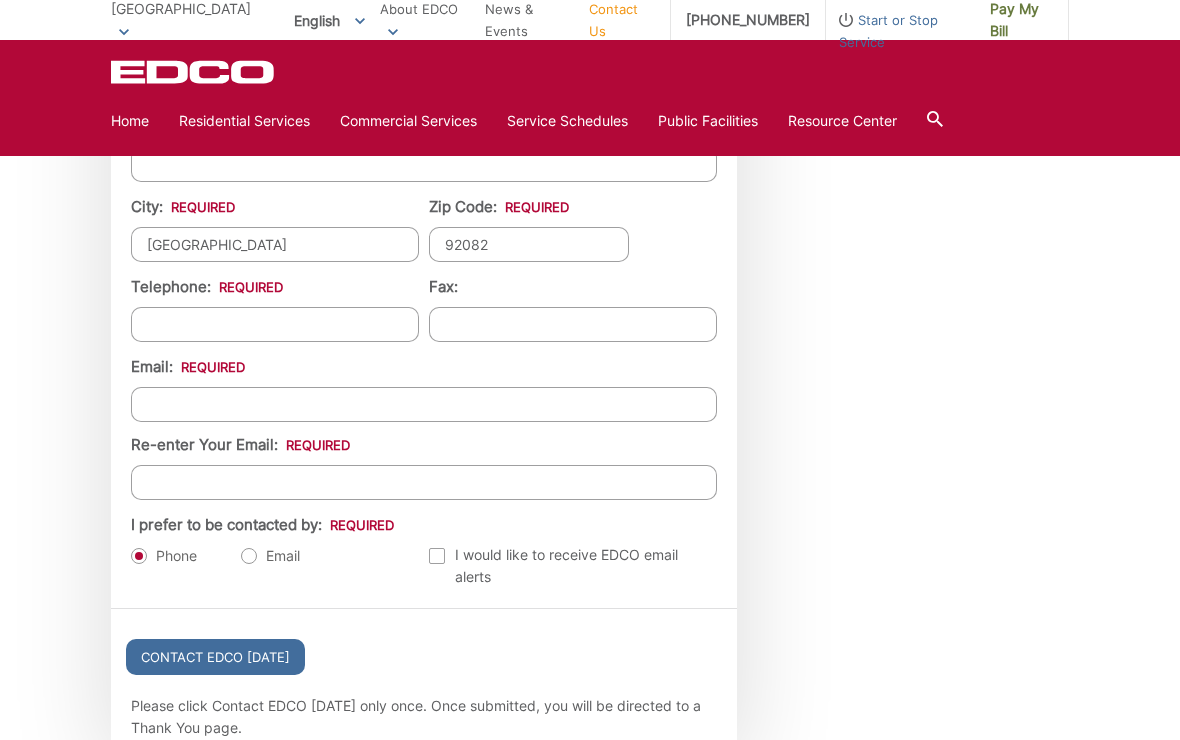 click on "Telephone: *" at bounding box center (275, 324) 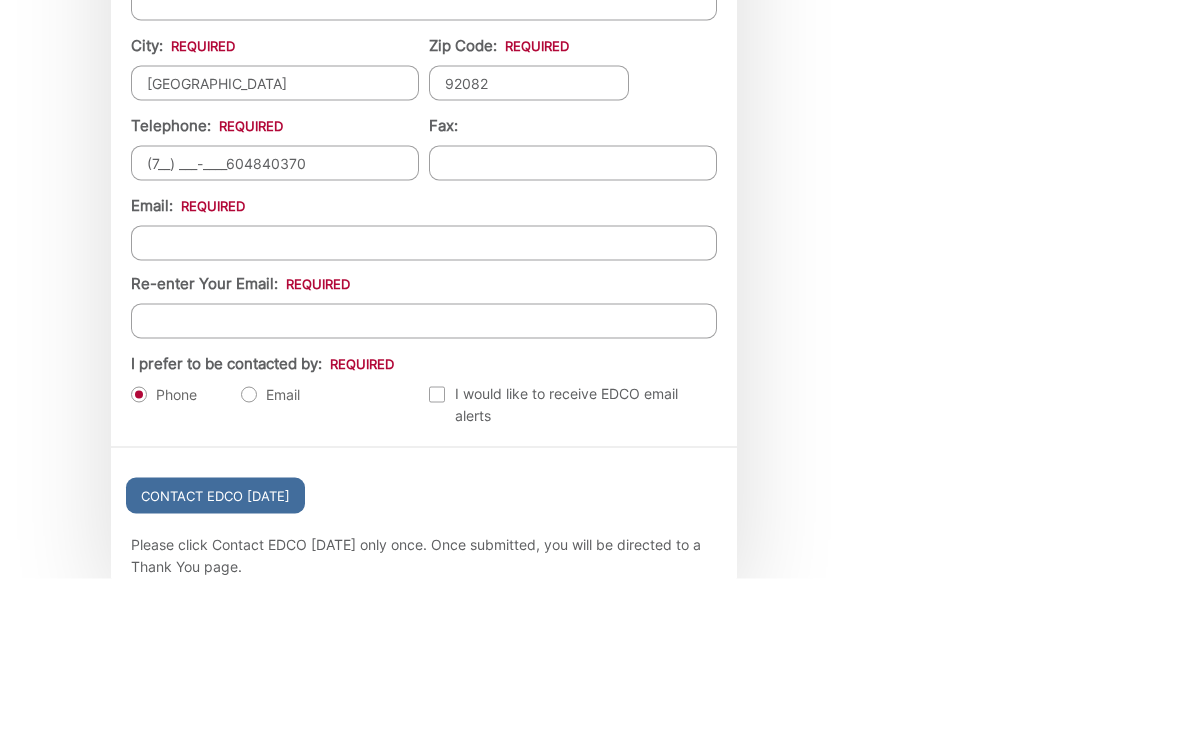 type on "(760) 484-0370" 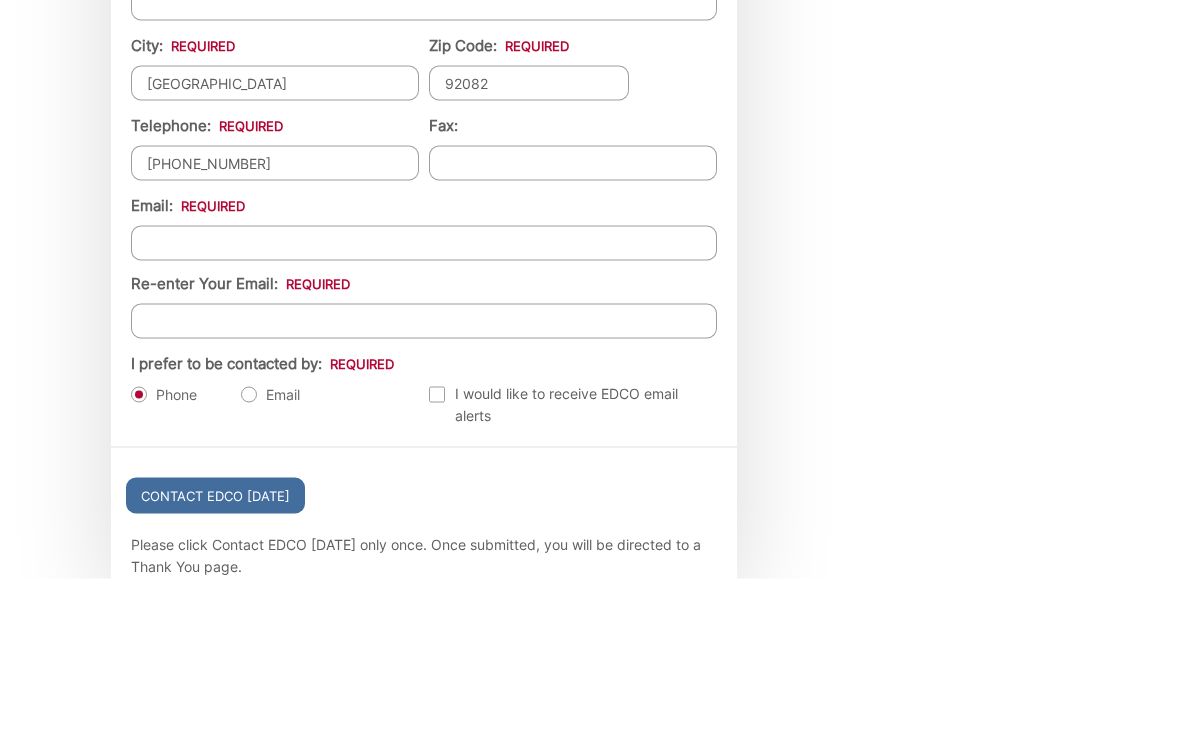type on "(___) ___-____" 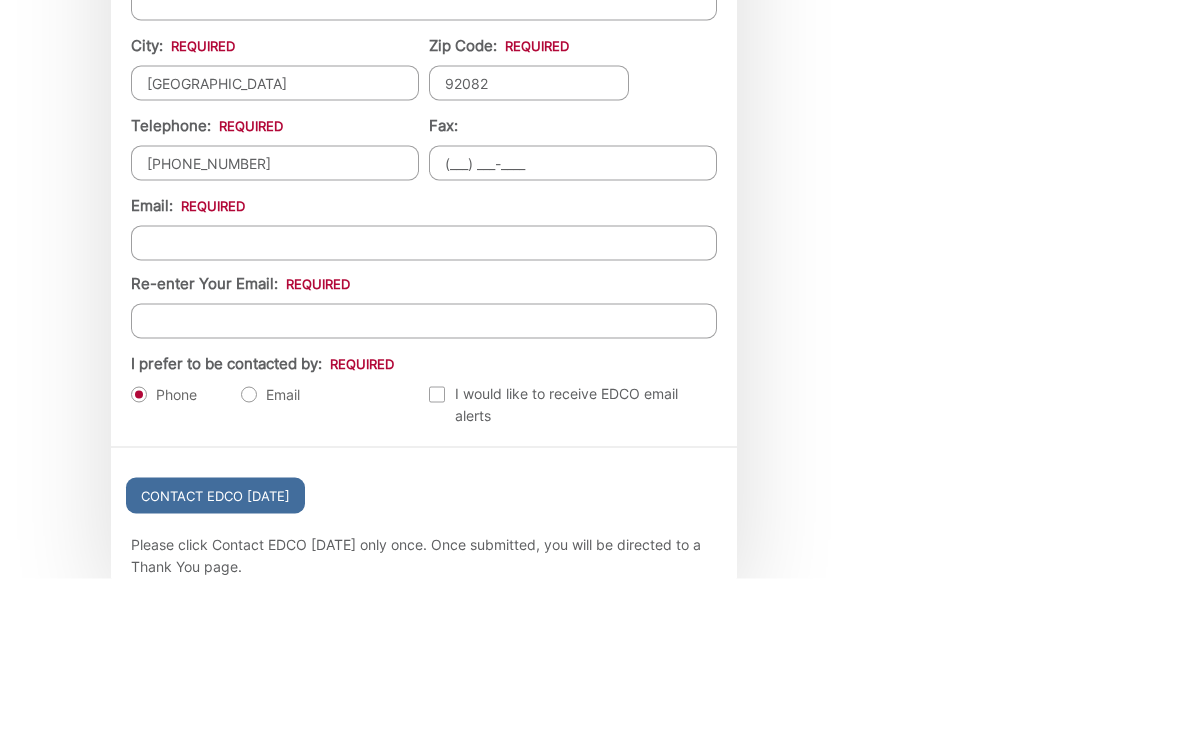 click on "Email *" at bounding box center [424, 404] 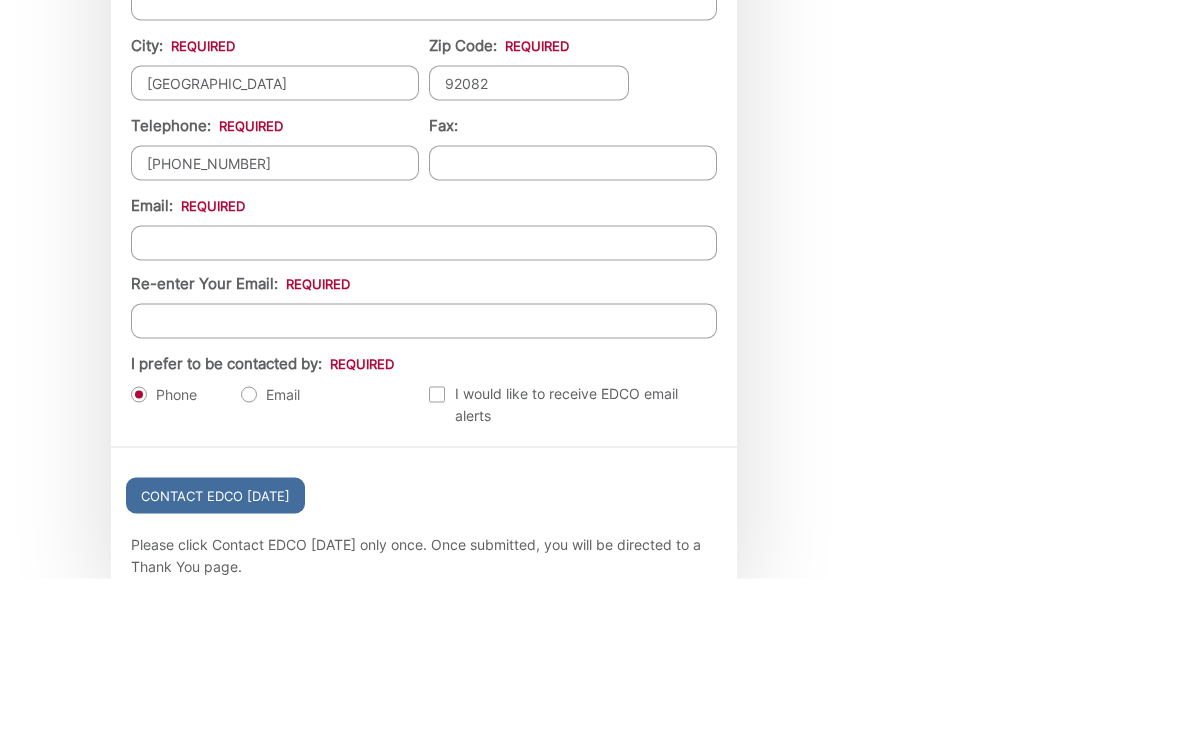 type on "psychmaster@att.net" 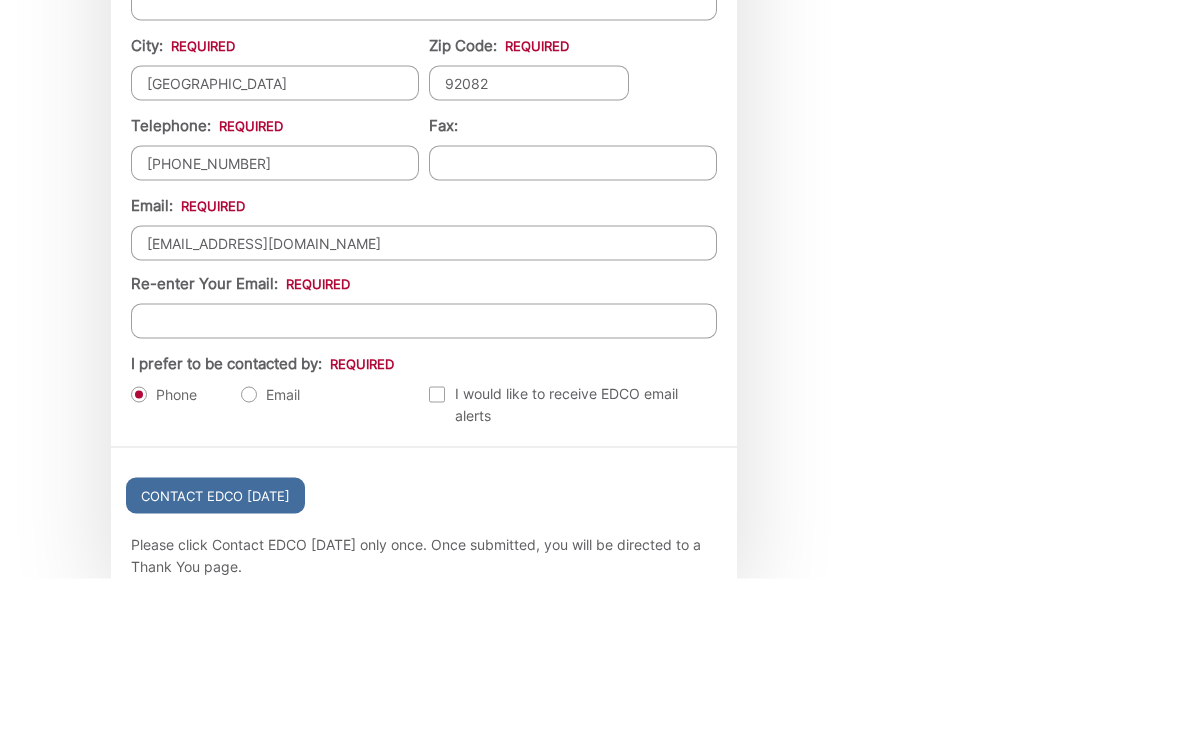 type on "psychmaster@att.net" 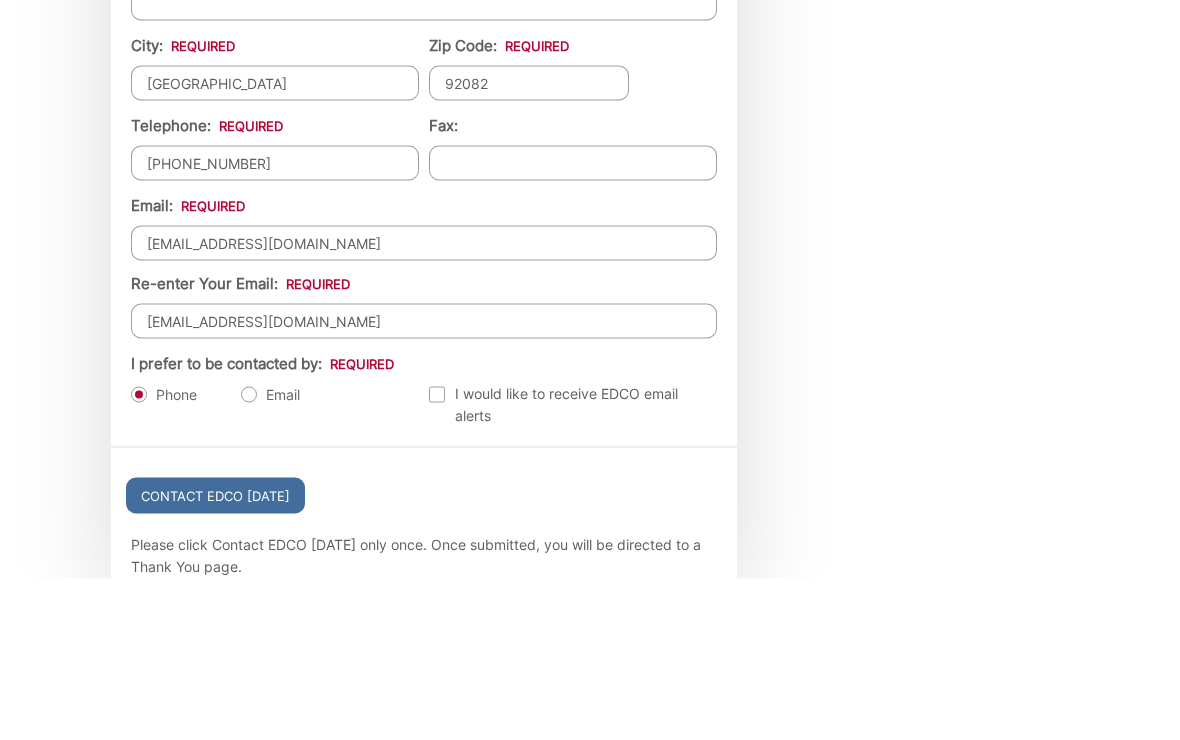 scroll, scrollTop: 2179, scrollLeft: 0, axis: vertical 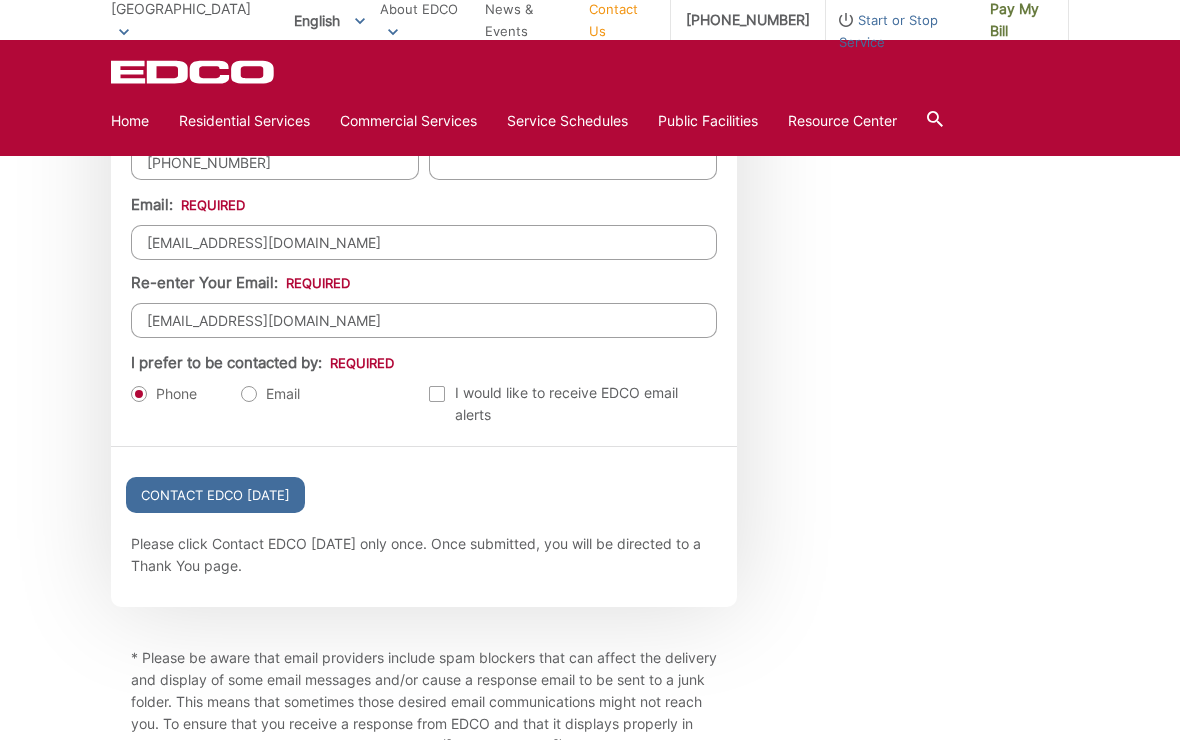 click on "Email" at bounding box center [270, 394] 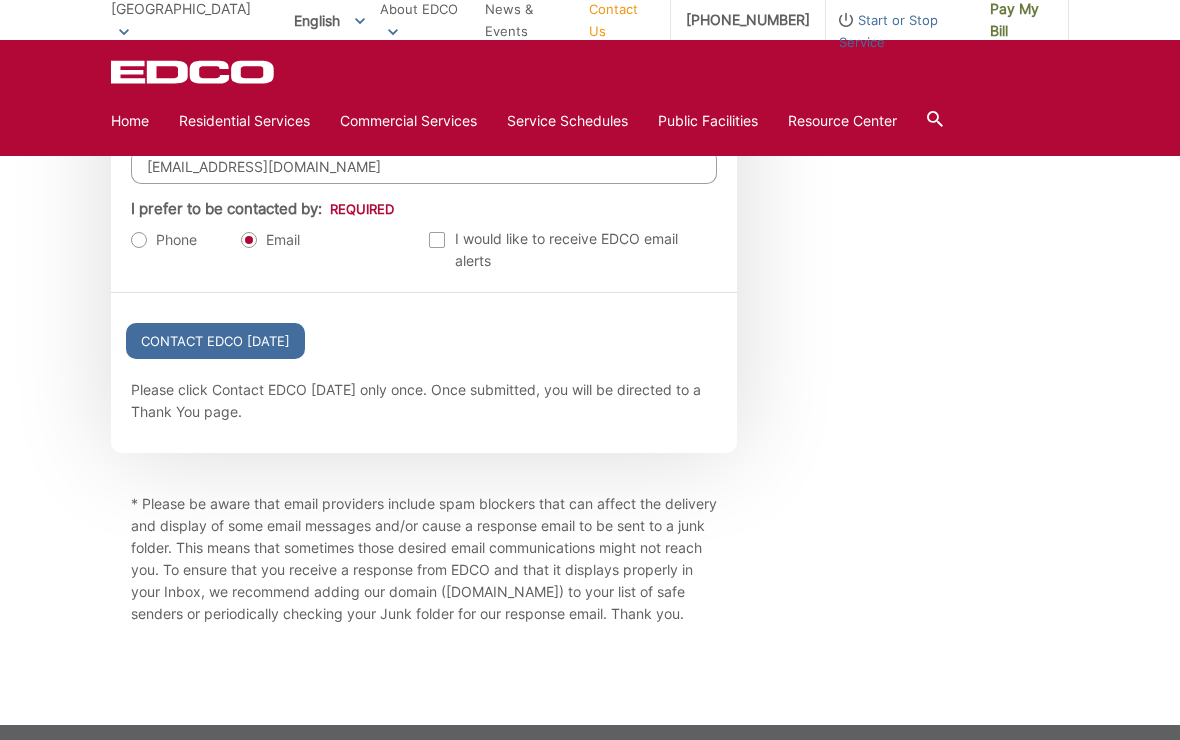 scroll, scrollTop: 2356, scrollLeft: 0, axis: vertical 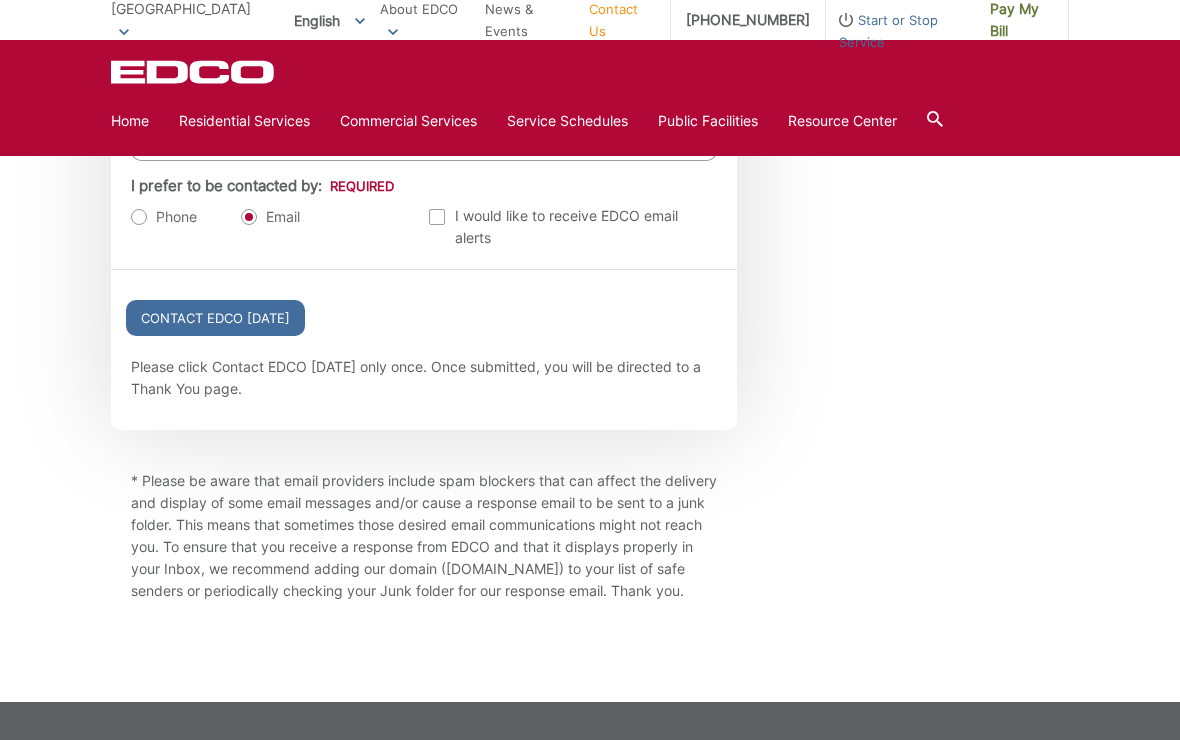 click on "Contact EDCO Today" at bounding box center [215, 318] 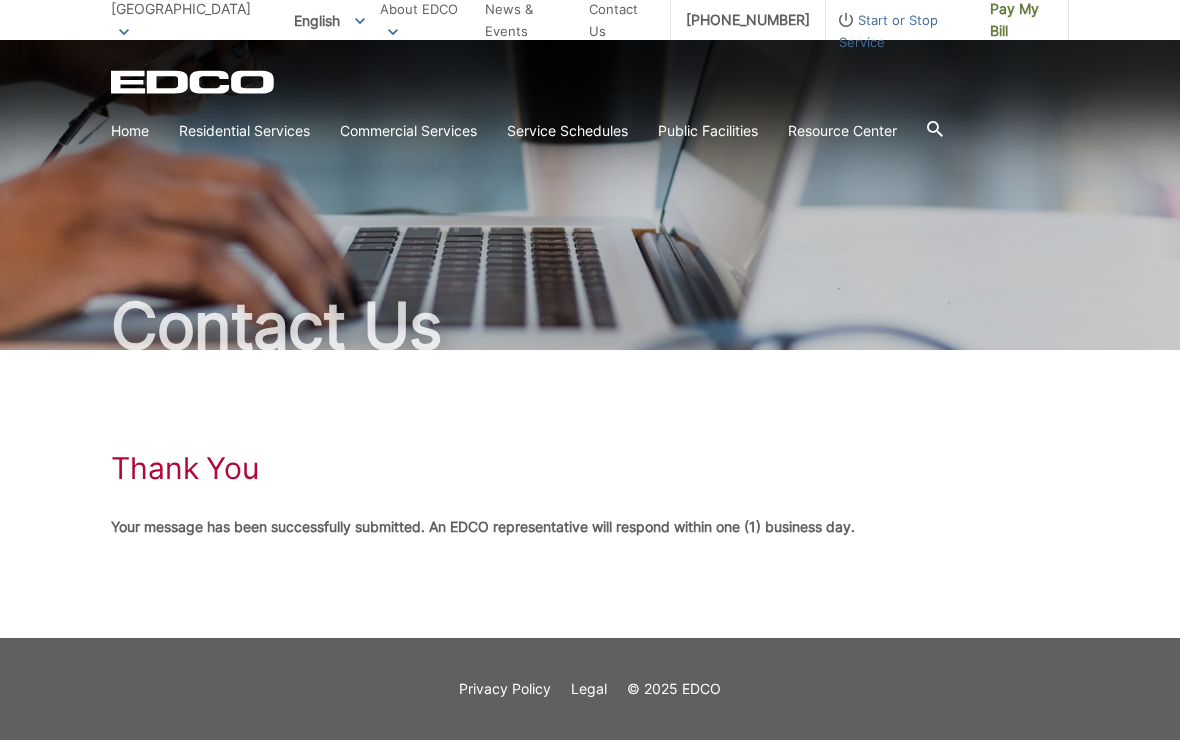scroll, scrollTop: 0, scrollLeft: 0, axis: both 